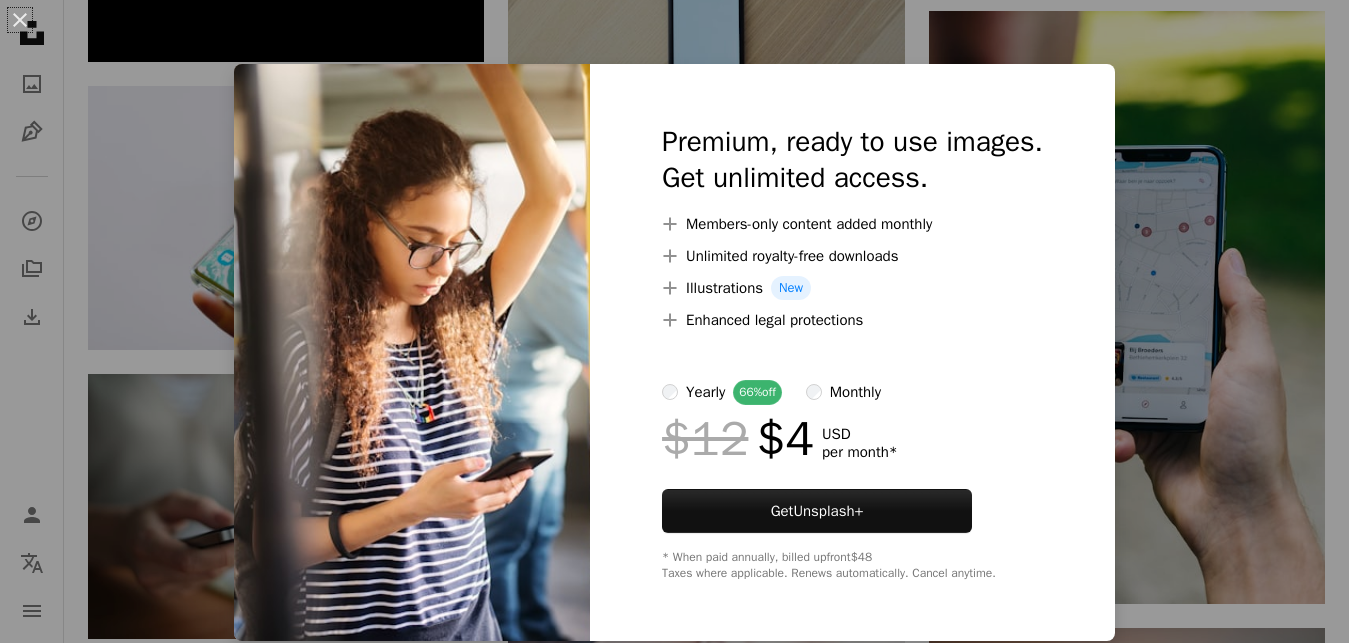 scroll, scrollTop: 1938, scrollLeft: 0, axis: vertical 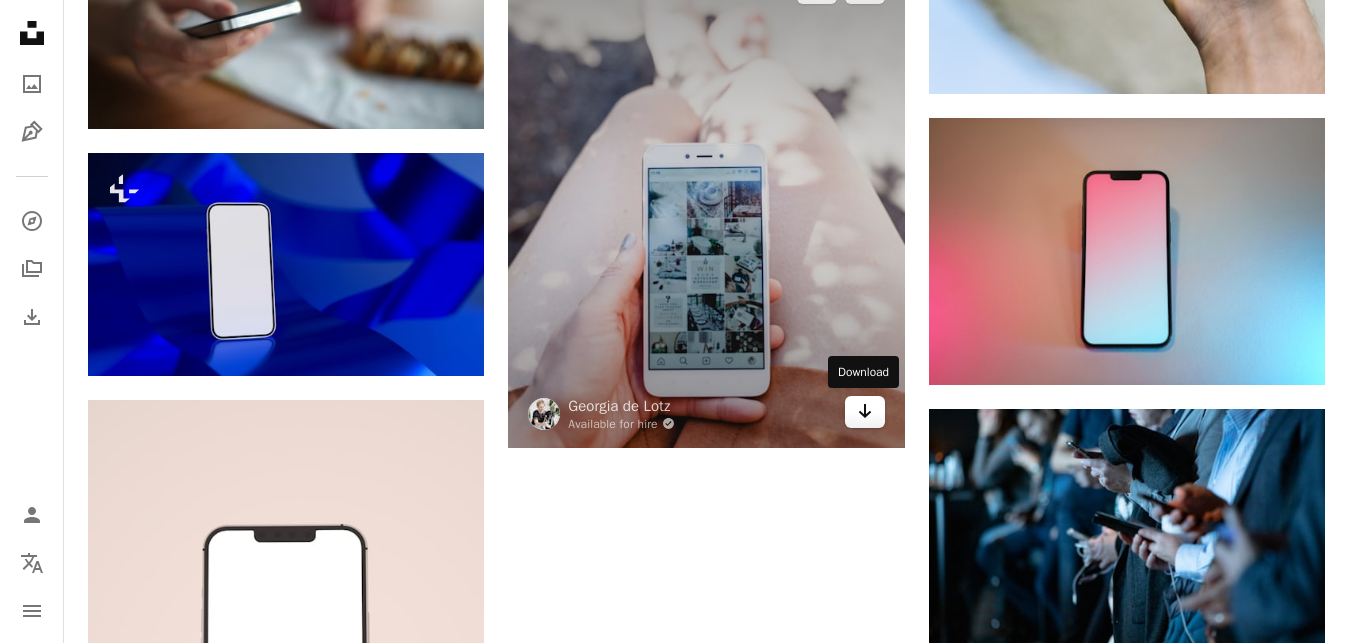 click 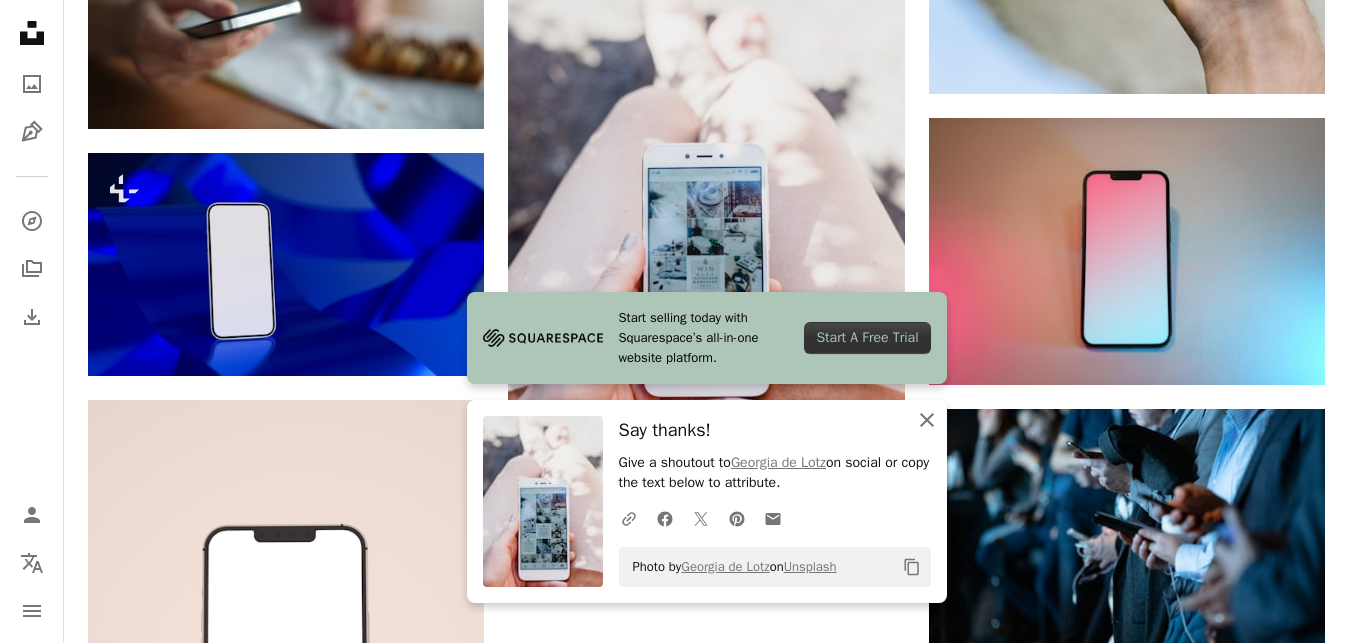 click on "An X shape" 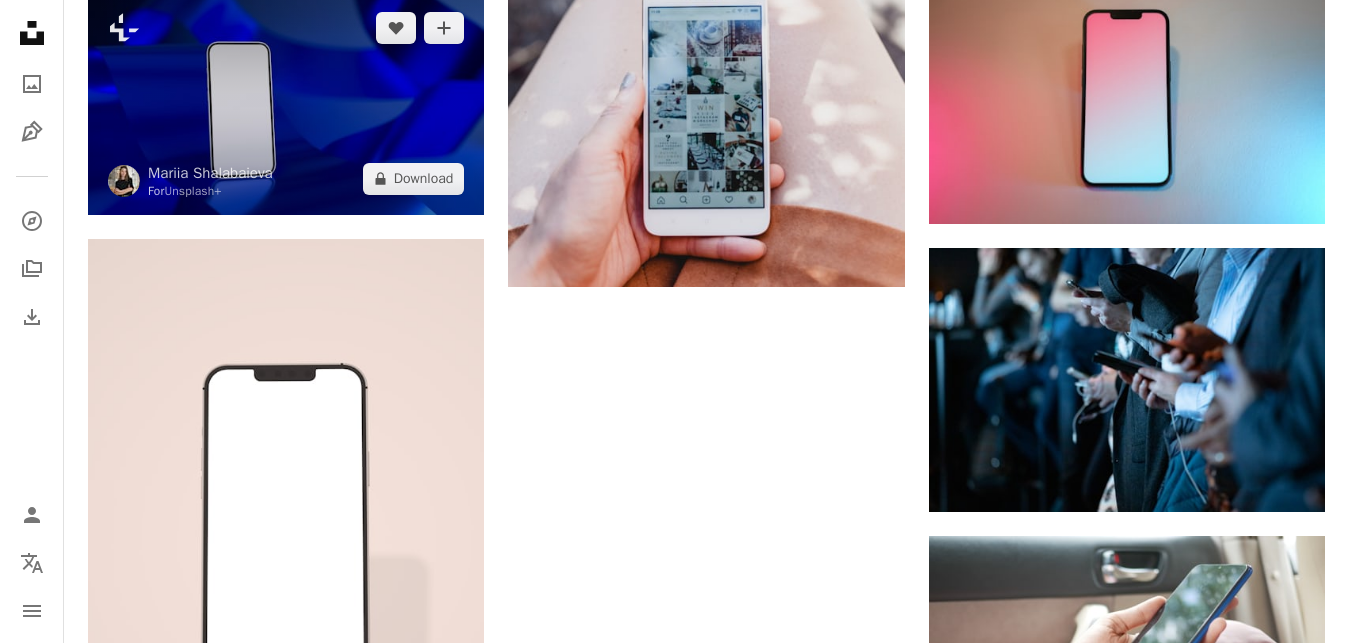 scroll, scrollTop: 2448, scrollLeft: 0, axis: vertical 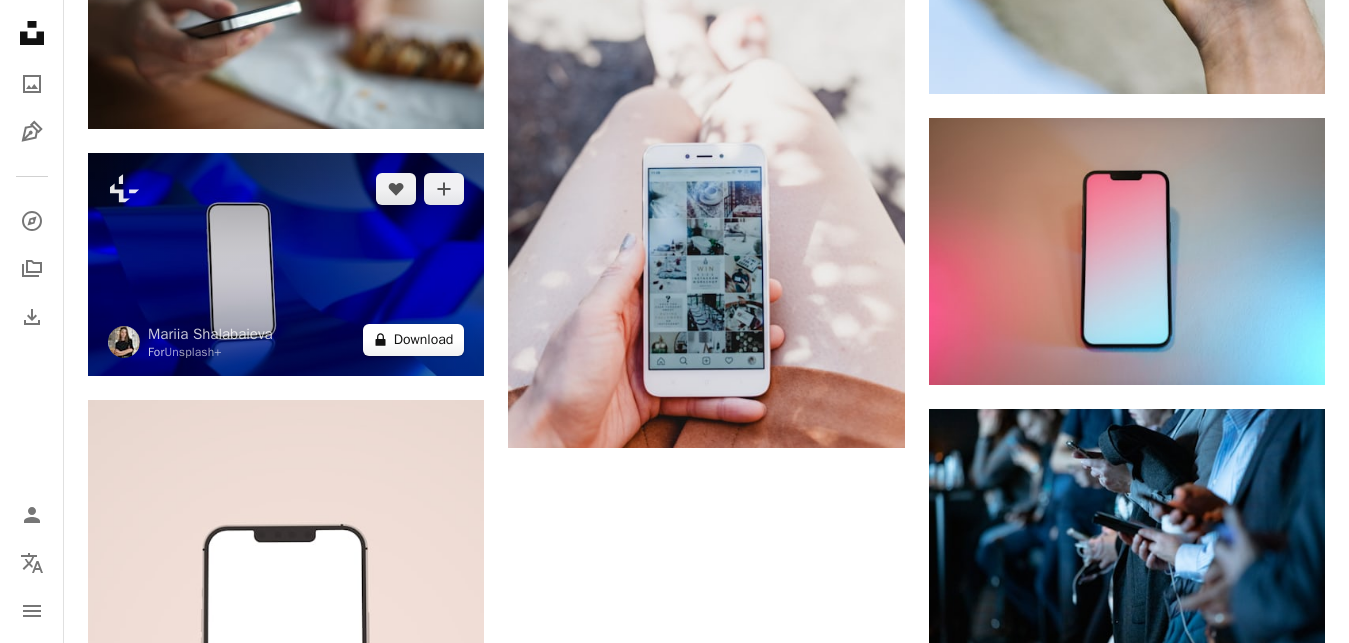 click on "A lock Download" at bounding box center [414, 340] 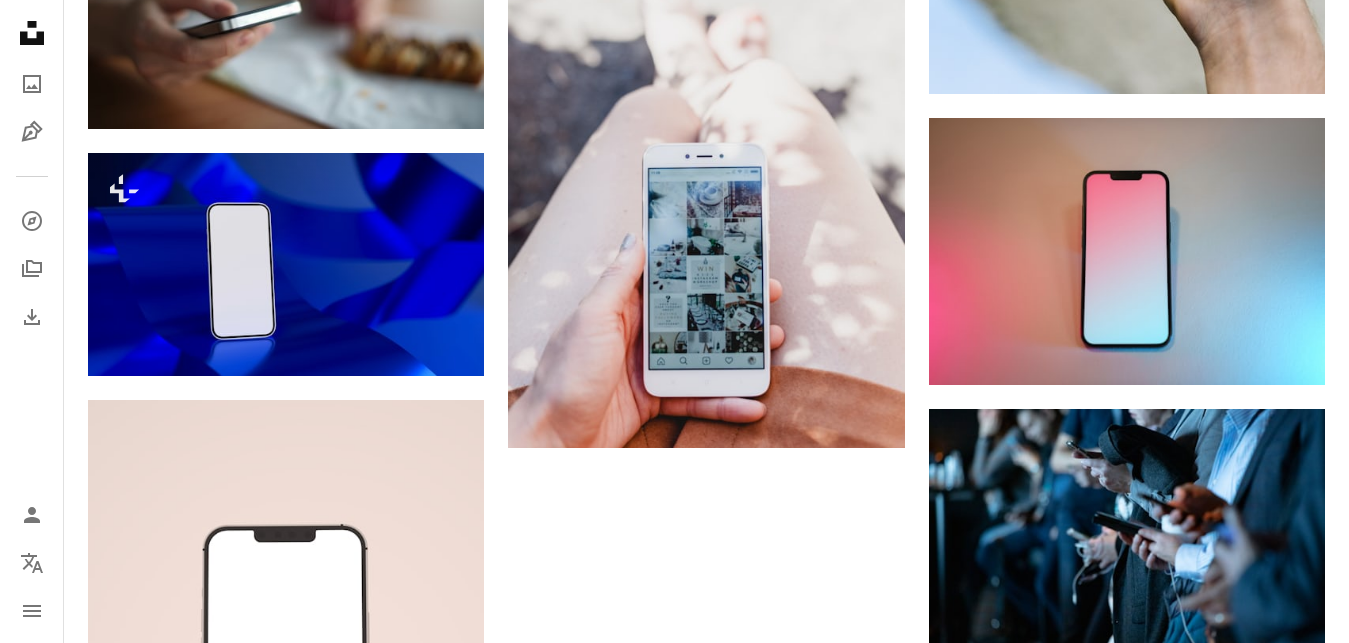 click on "An X shape Premium, ready to use images. Get unlimited access. A plus sign Members-only content added monthly A plus sign Unlimited royalty-free downloads A plus sign Illustrations  New A plus sign Enhanced legal protections yearly 66%  off monthly $12   $4 USD per month * Get  Unsplash+ * When paid annually, billed upfront  $48 Taxes where applicable. Renews automatically. Cancel anytime." at bounding box center (674, 2471) 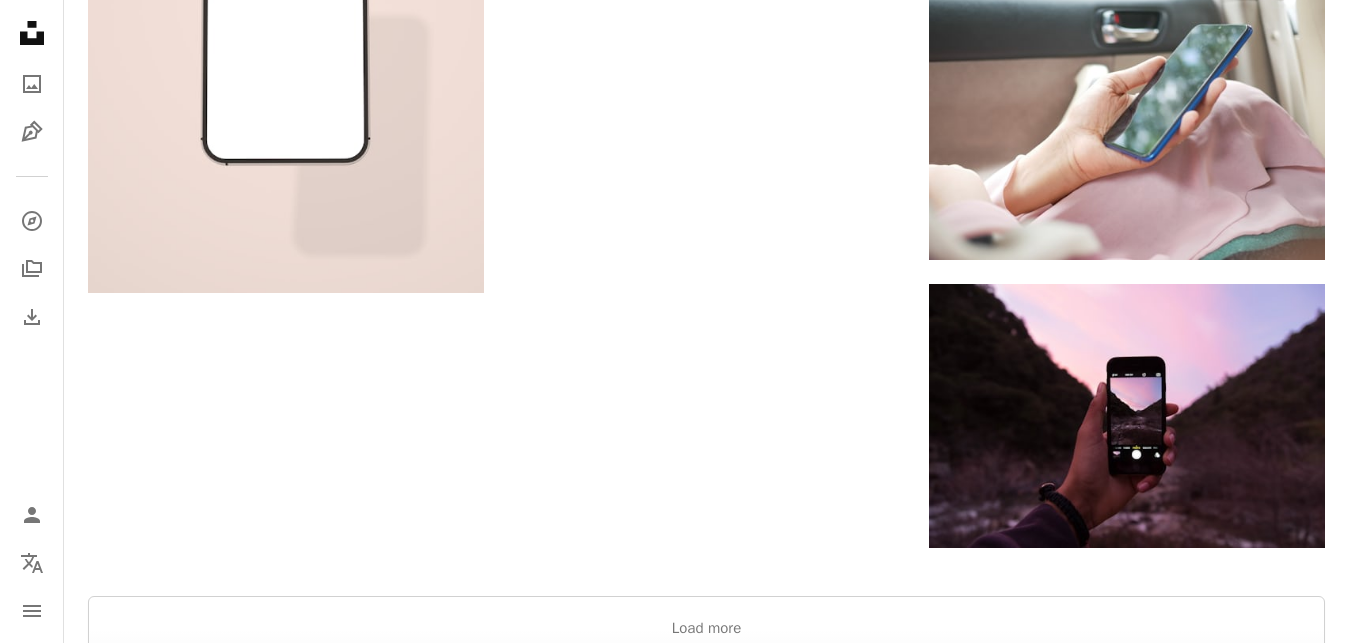 scroll, scrollTop: 3162, scrollLeft: 0, axis: vertical 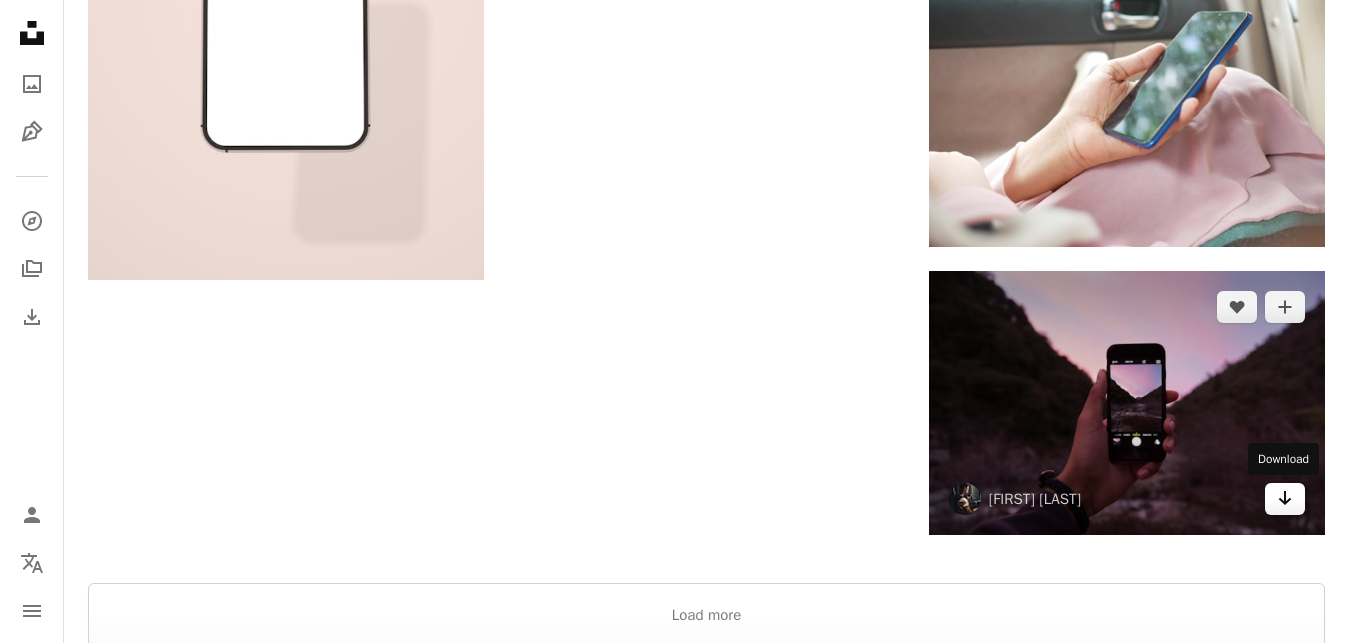 click on "Arrow pointing down" at bounding box center [1285, 499] 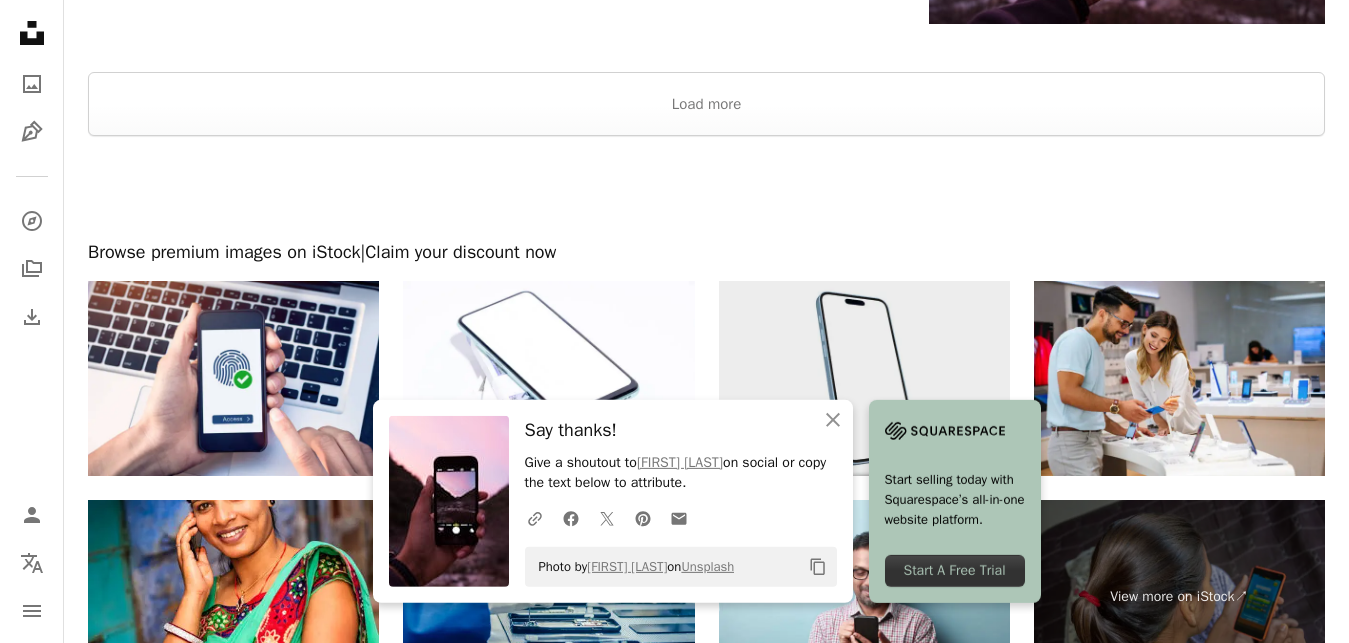 scroll, scrollTop: 3672, scrollLeft: 0, axis: vertical 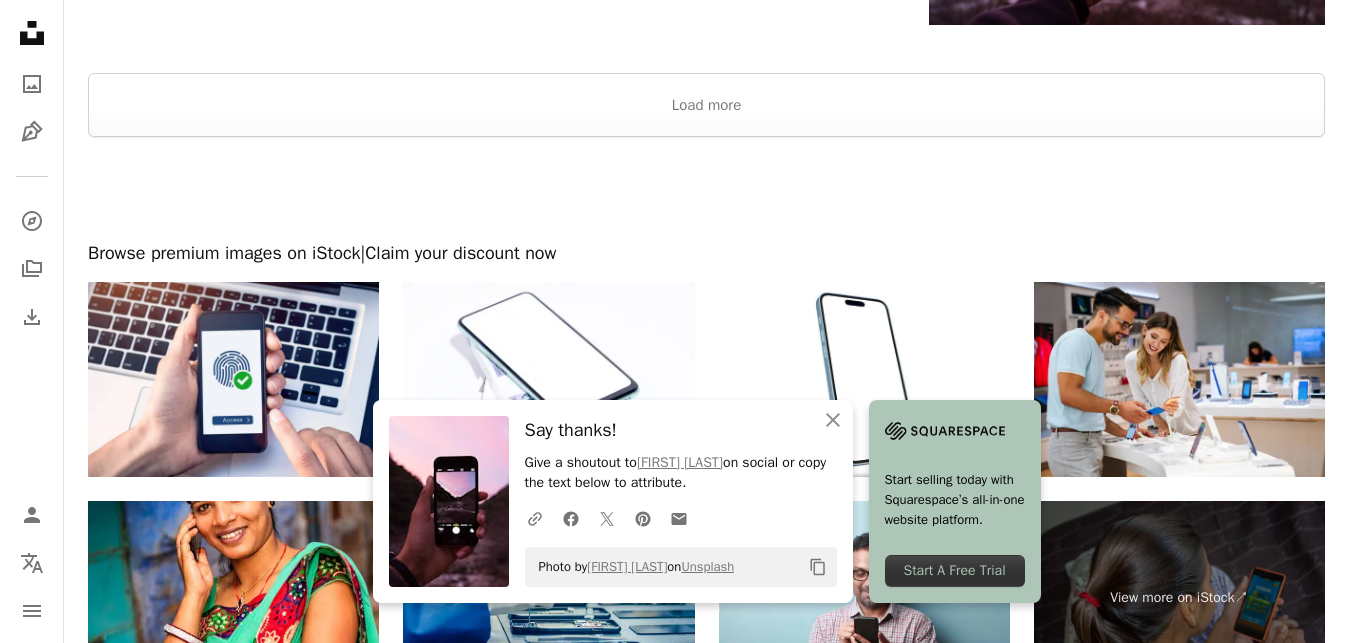 click on "View more on iStock  ↗" at bounding box center [706, 488] 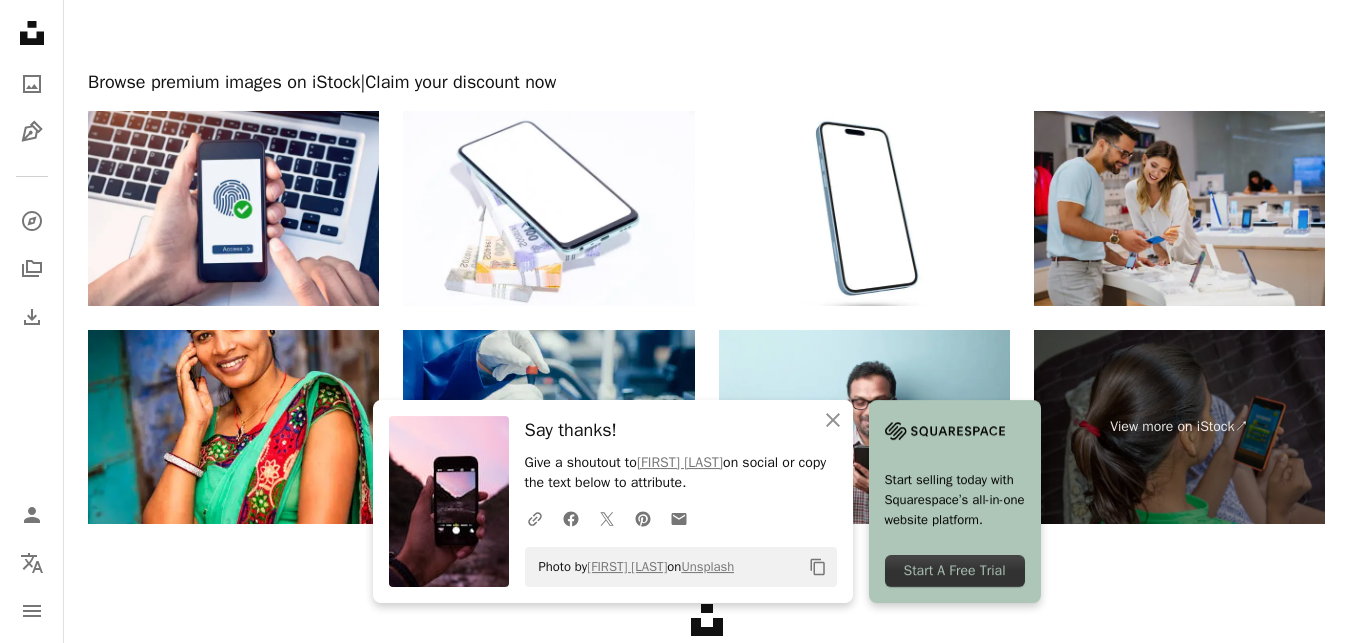 scroll, scrollTop: 3876, scrollLeft: 0, axis: vertical 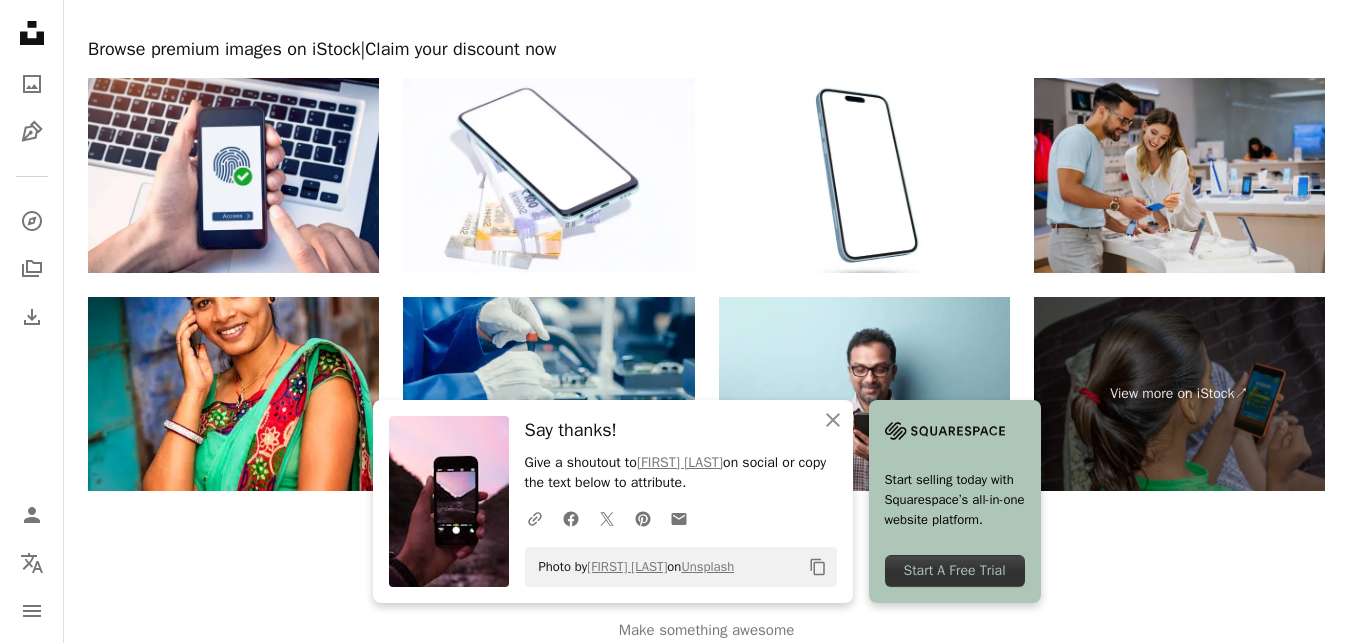 click at bounding box center [1179, 175] 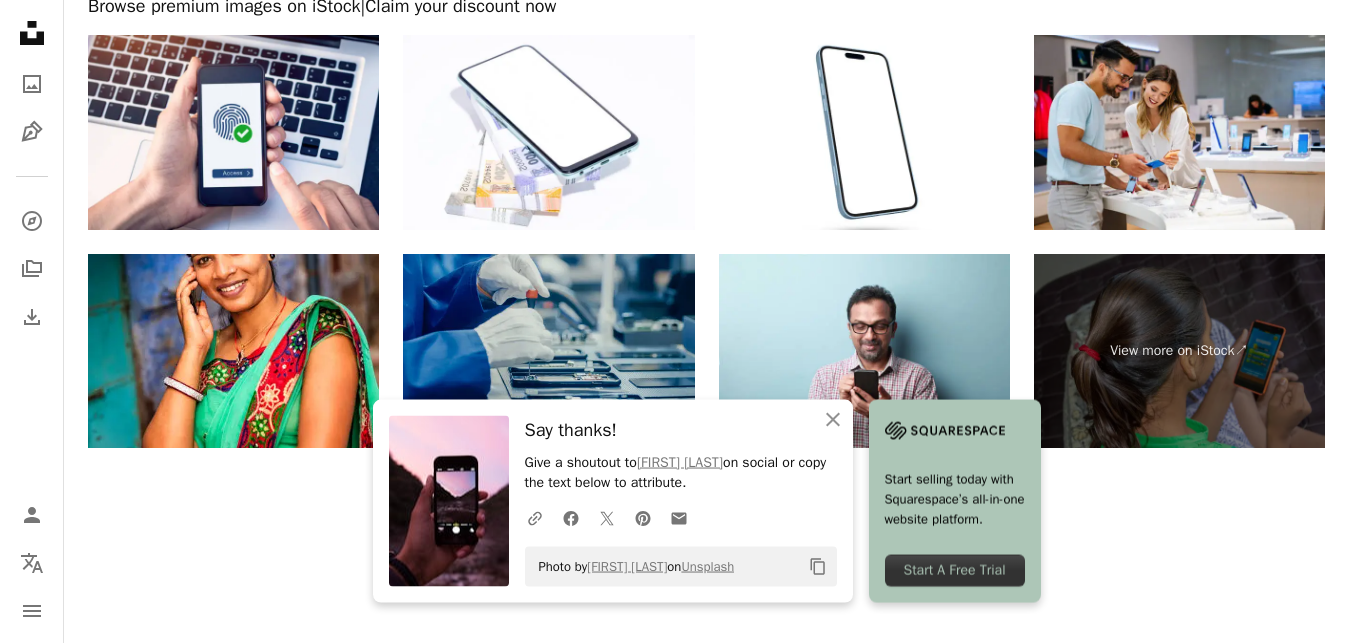 scroll, scrollTop: 3954, scrollLeft: 0, axis: vertical 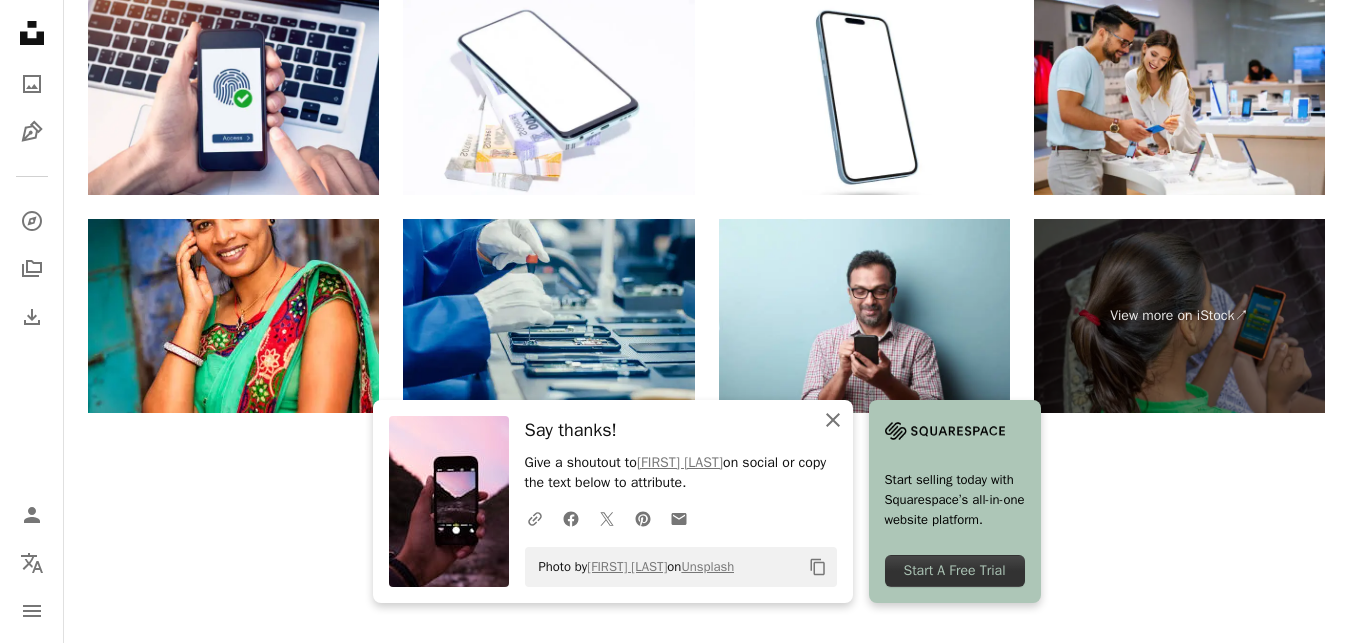 click on "An X shape Close" at bounding box center [833, 420] 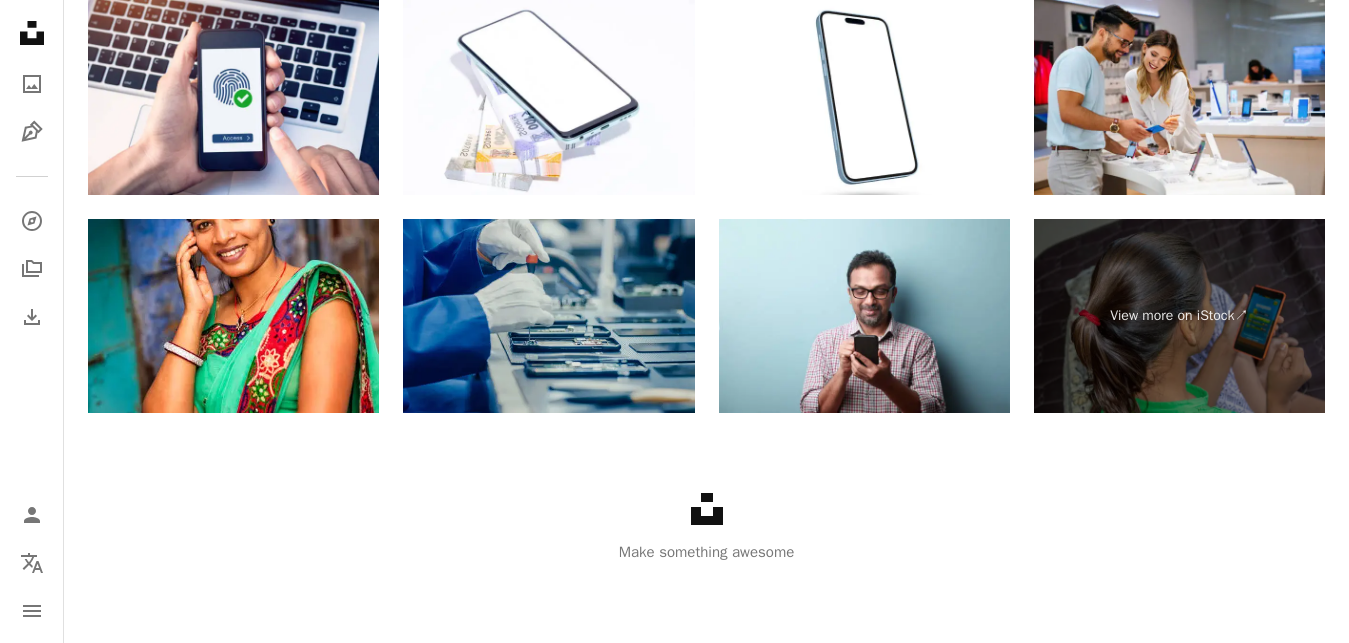 click at bounding box center (548, 316) 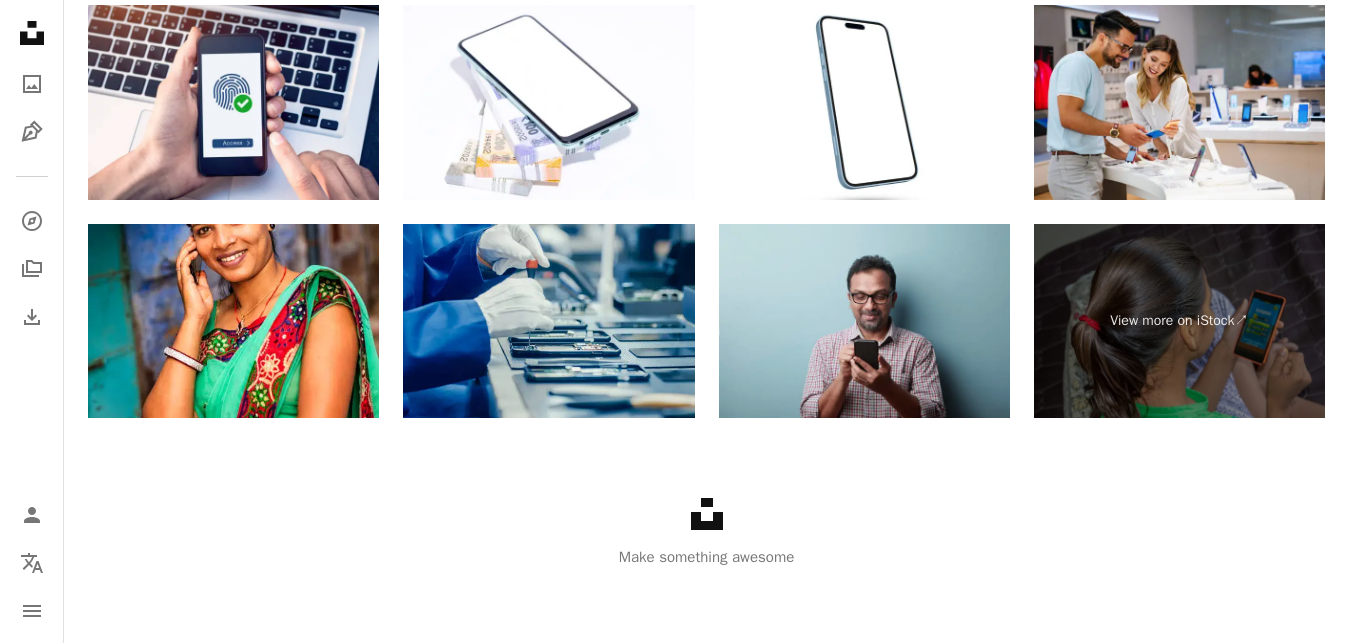 scroll, scrollTop: 3852, scrollLeft: 0, axis: vertical 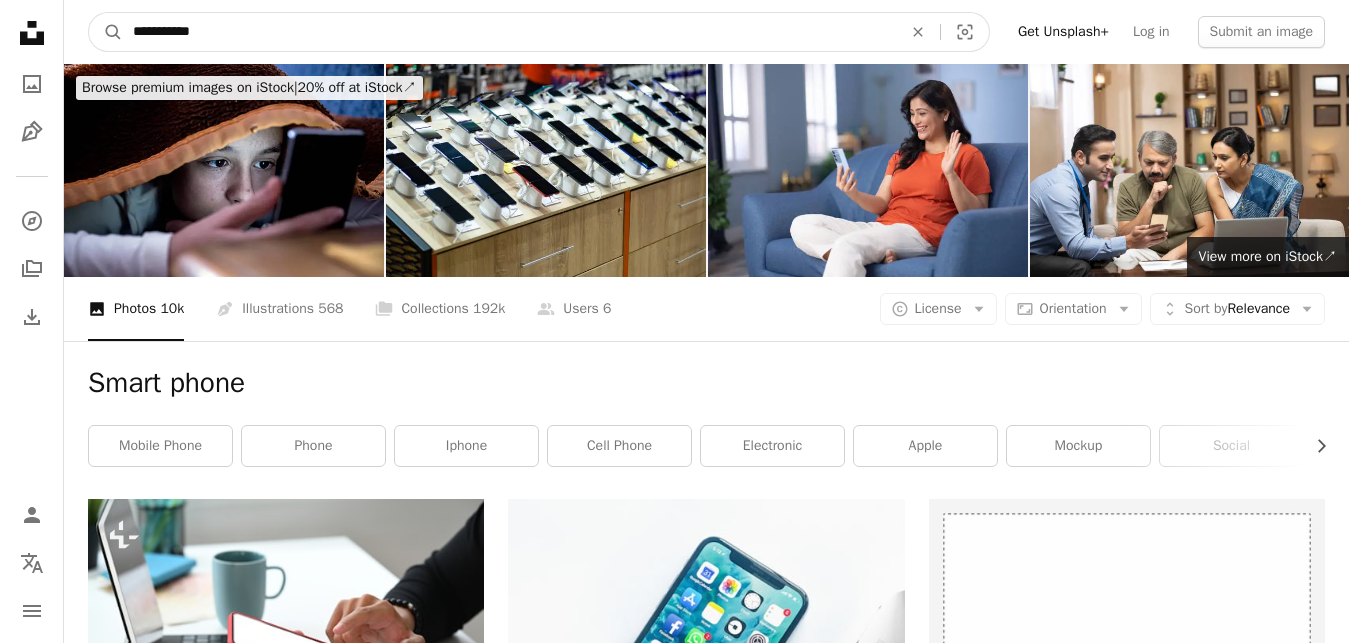 click on "**********" at bounding box center [509, 32] 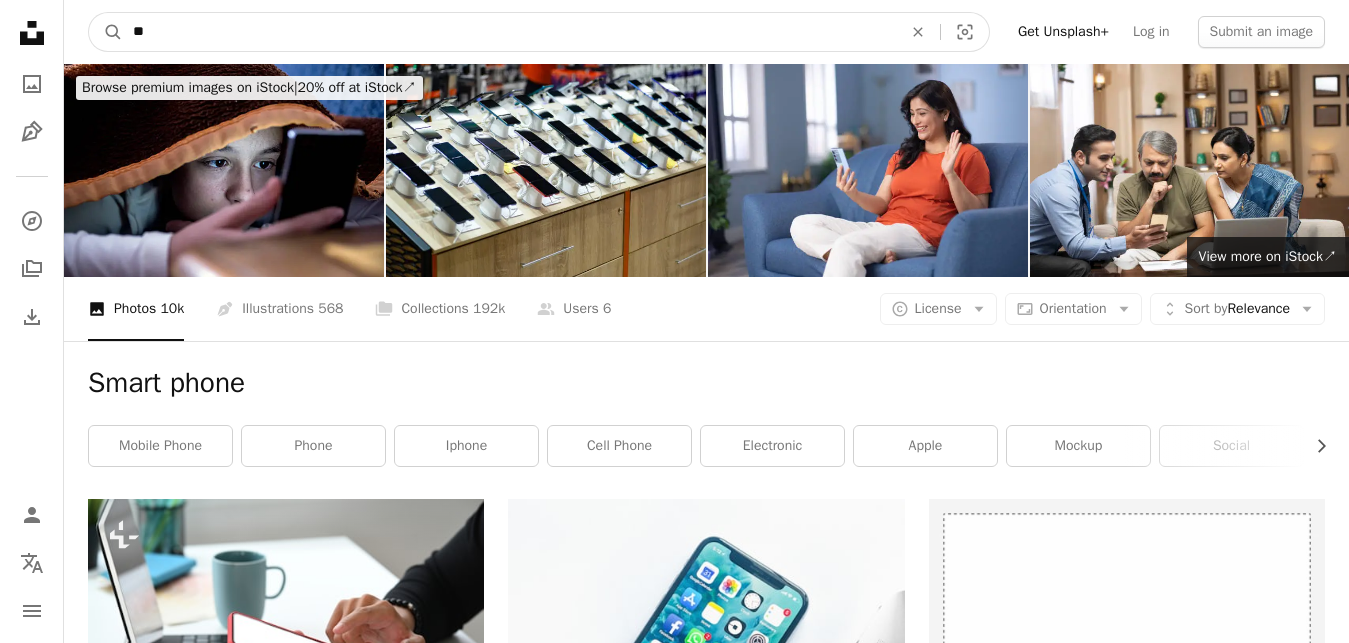 type on "*" 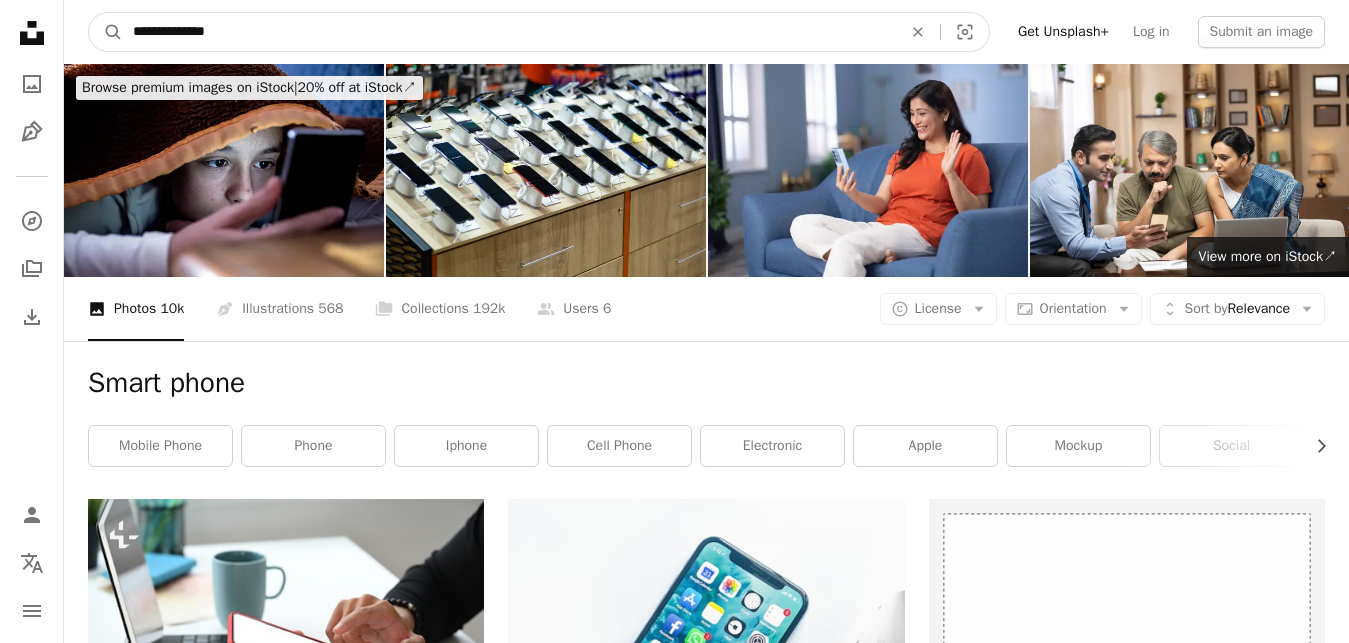 type on "**********" 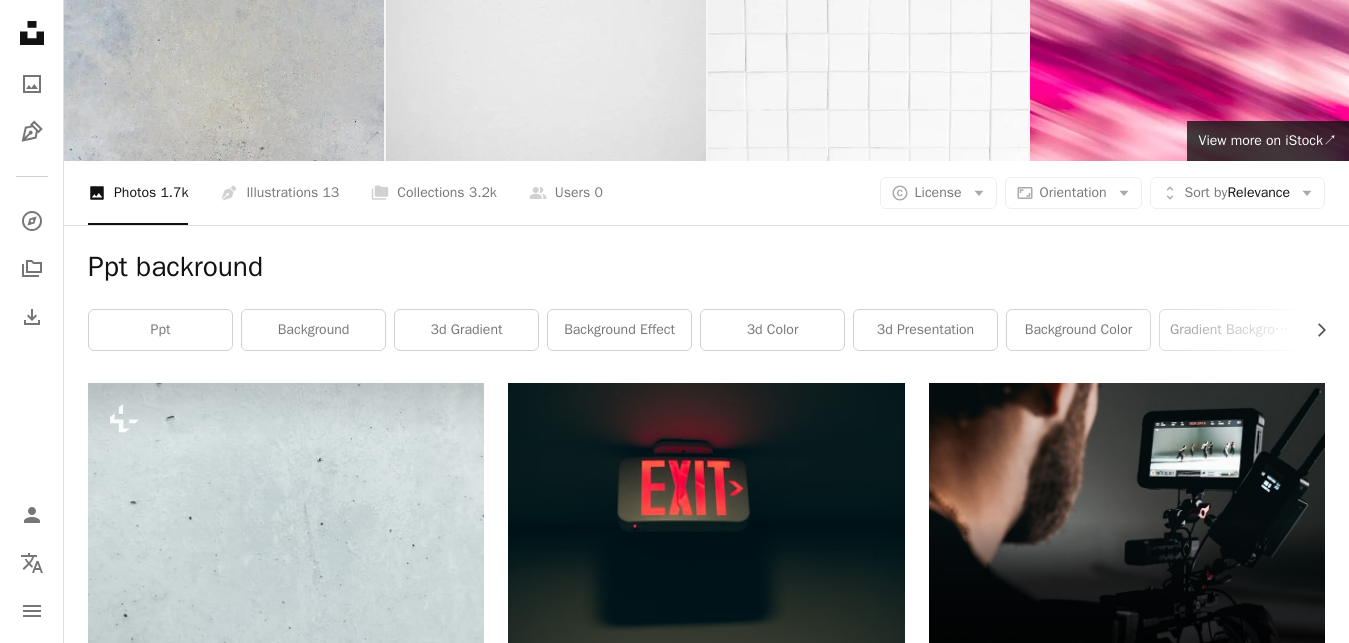 scroll, scrollTop: 0, scrollLeft: 0, axis: both 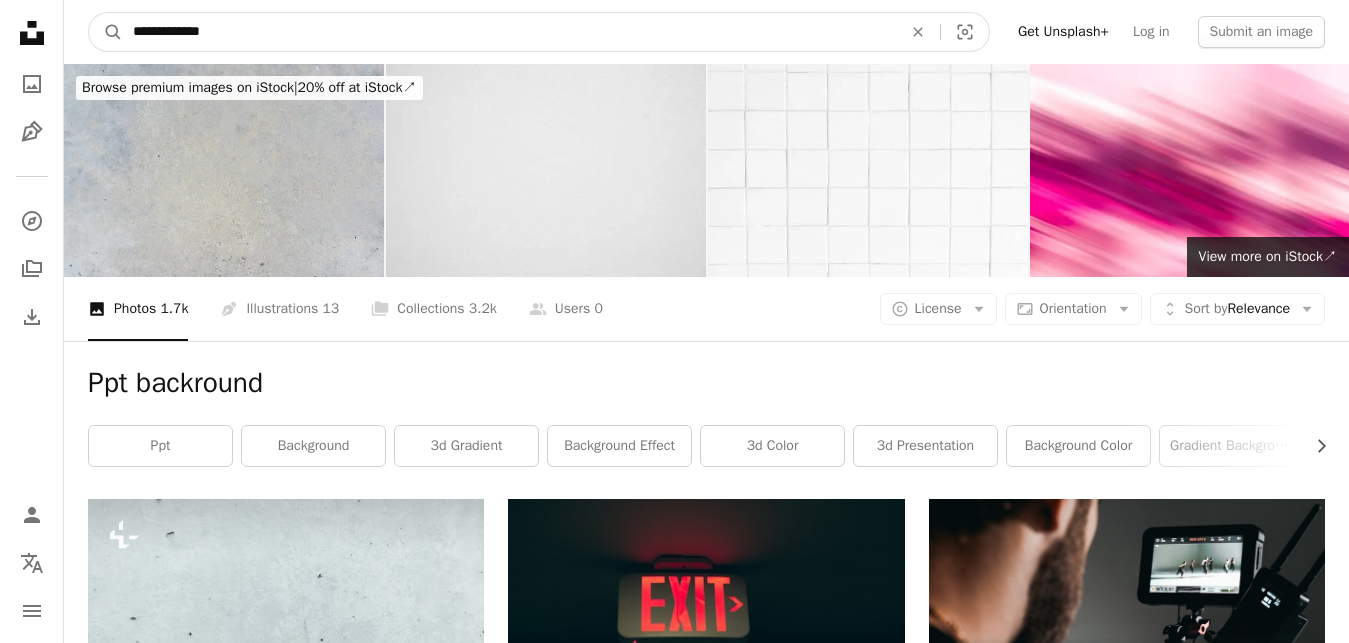 click on "**********" at bounding box center (509, 32) 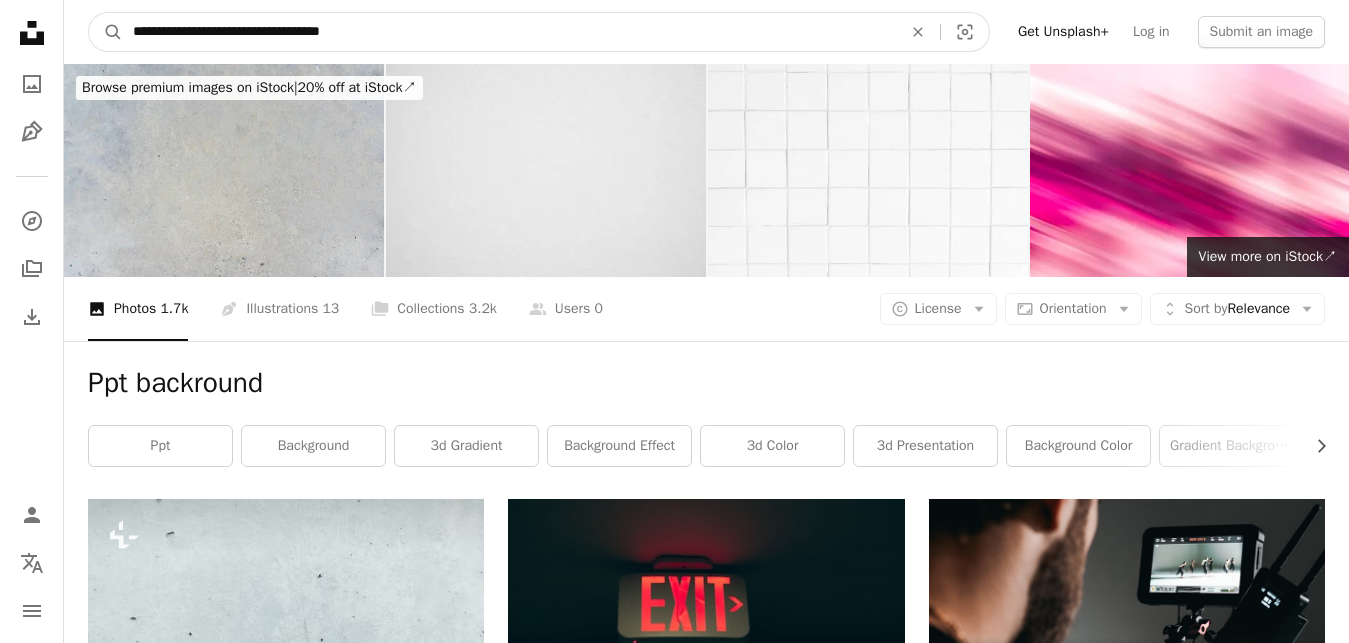 type on "**********" 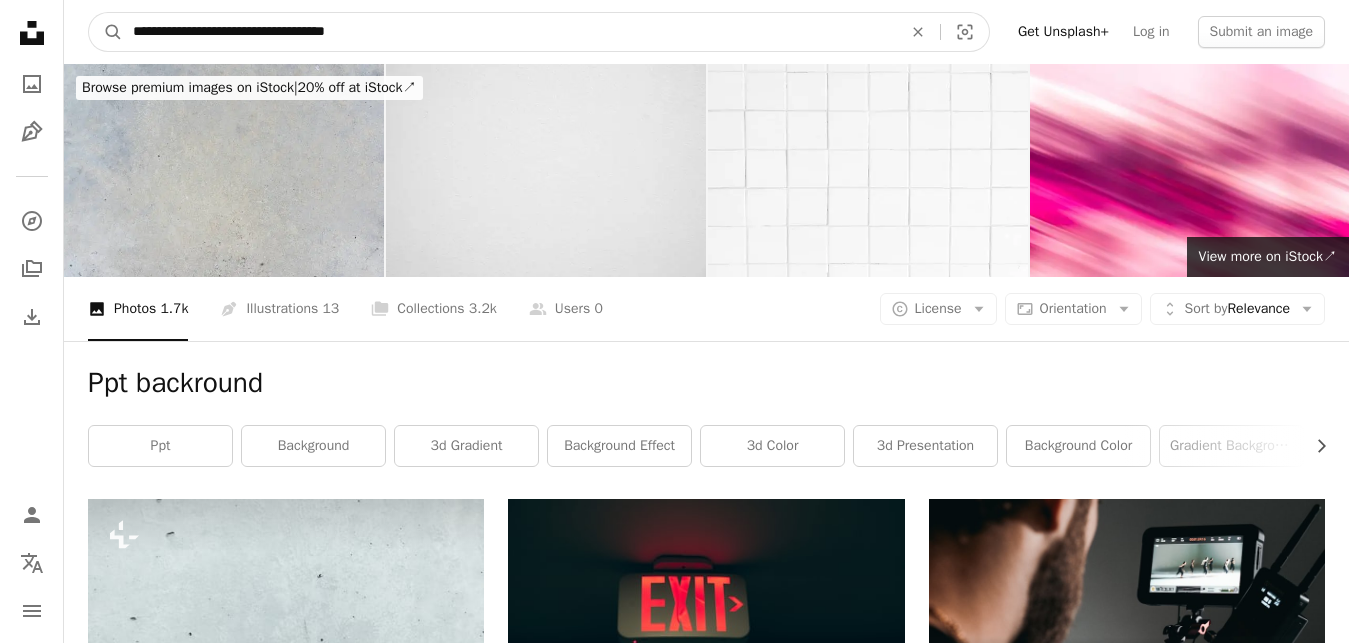 click on "A magnifying glass" at bounding box center (106, 32) 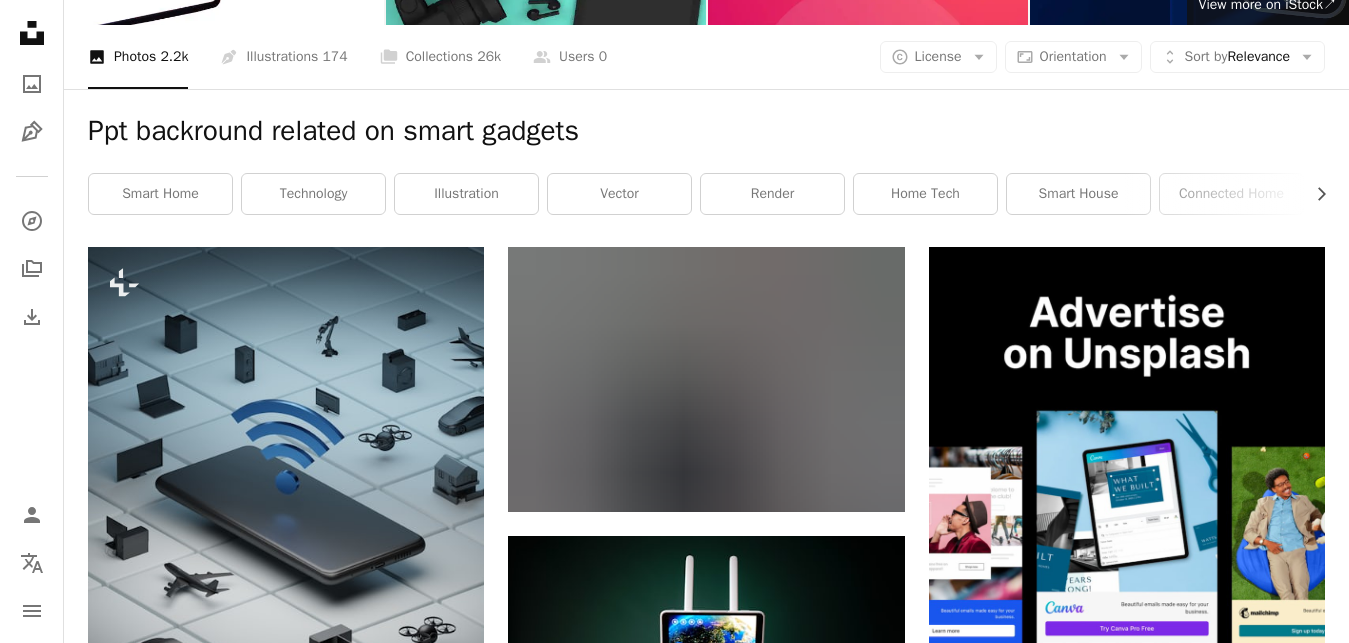 scroll, scrollTop: 204, scrollLeft: 0, axis: vertical 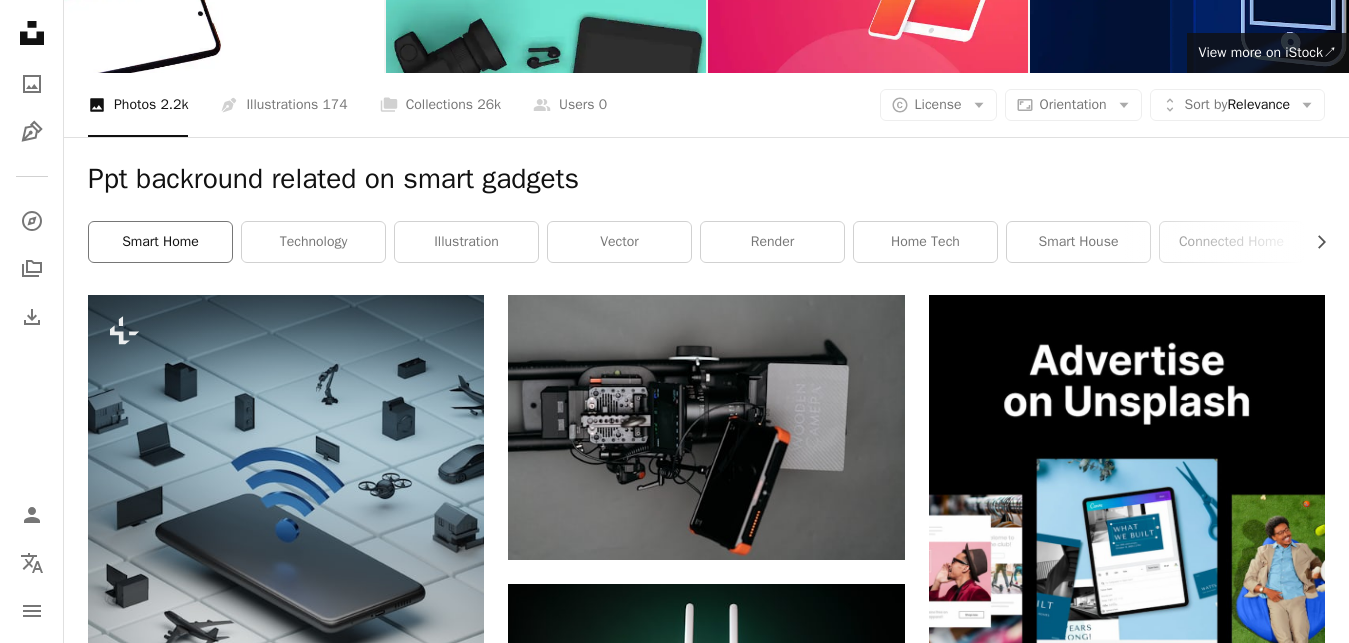 click on "smart home" at bounding box center (160, 242) 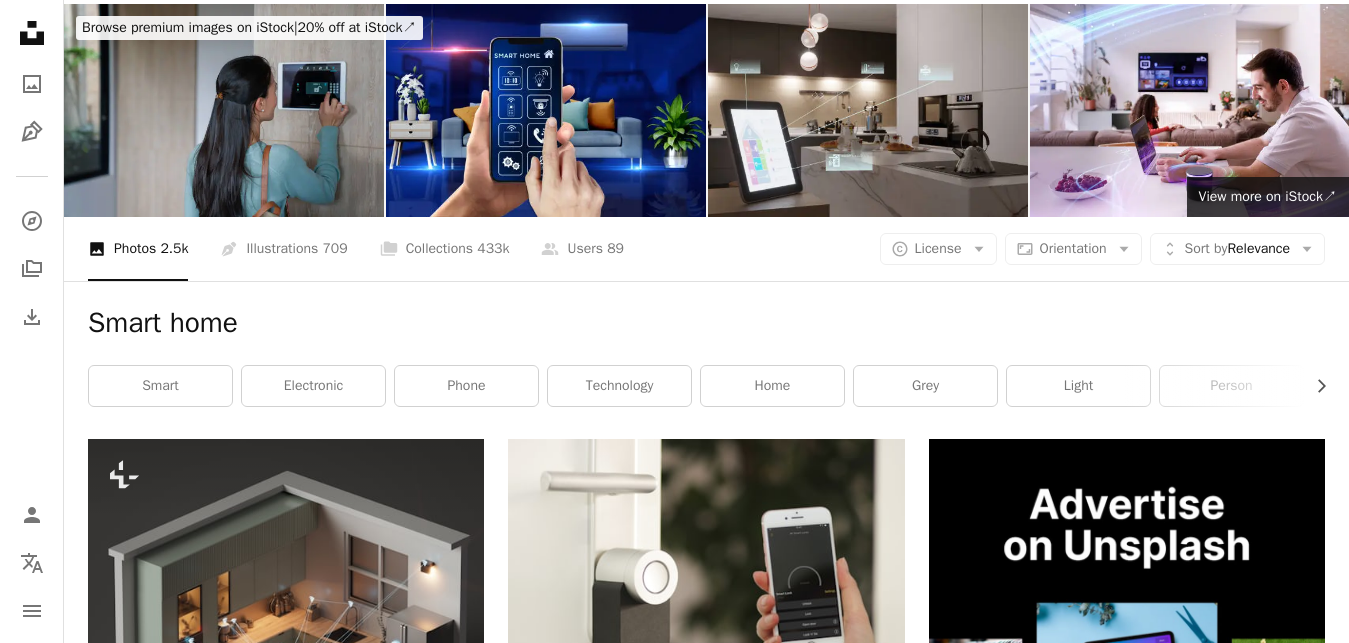 scroll, scrollTop: 0, scrollLeft: 0, axis: both 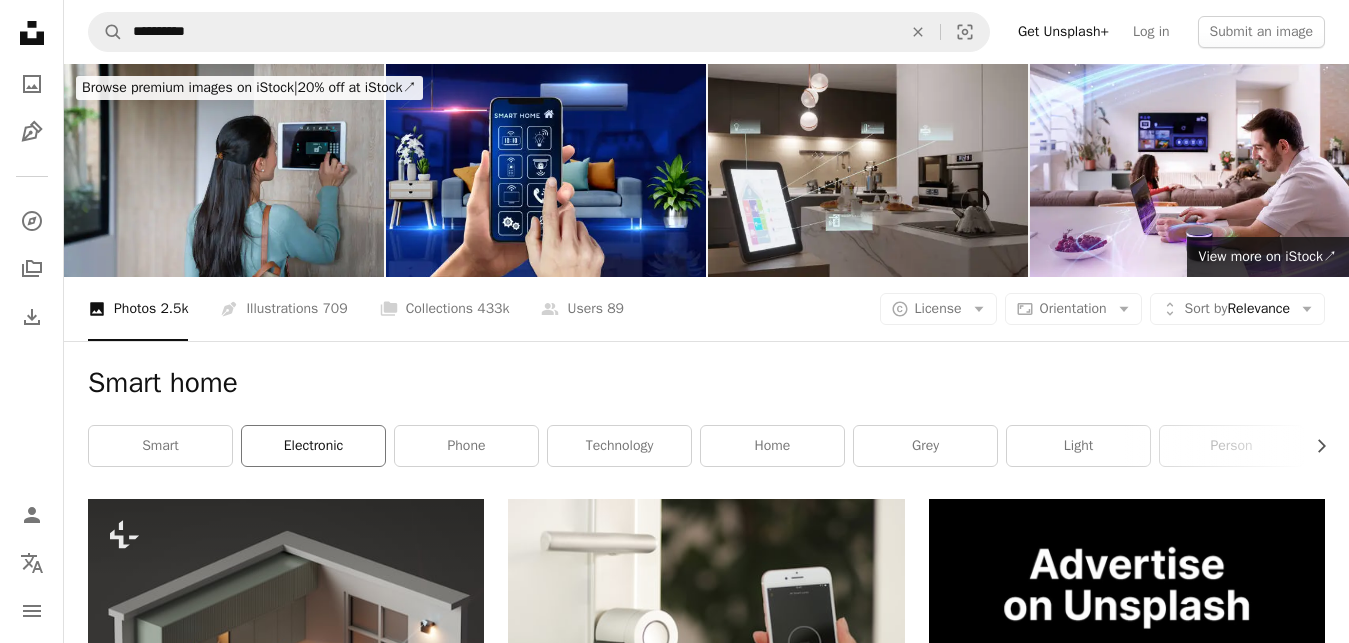 click on "electronic" at bounding box center (313, 446) 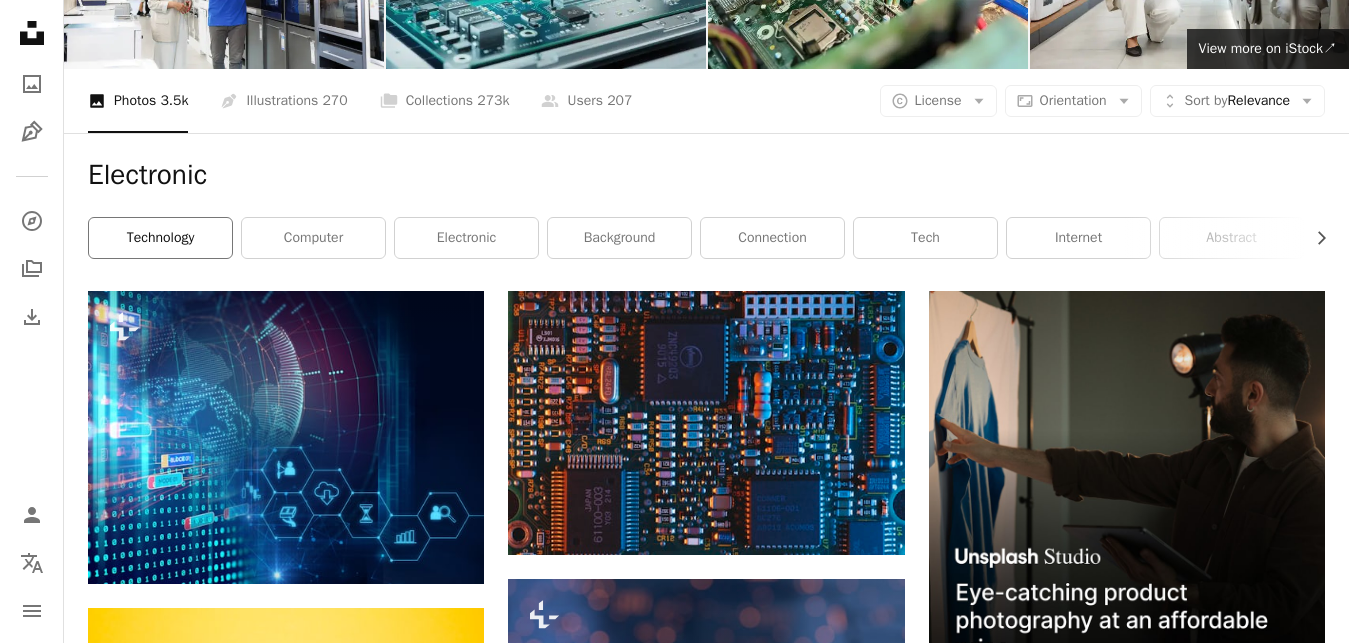 scroll, scrollTop: 204, scrollLeft: 0, axis: vertical 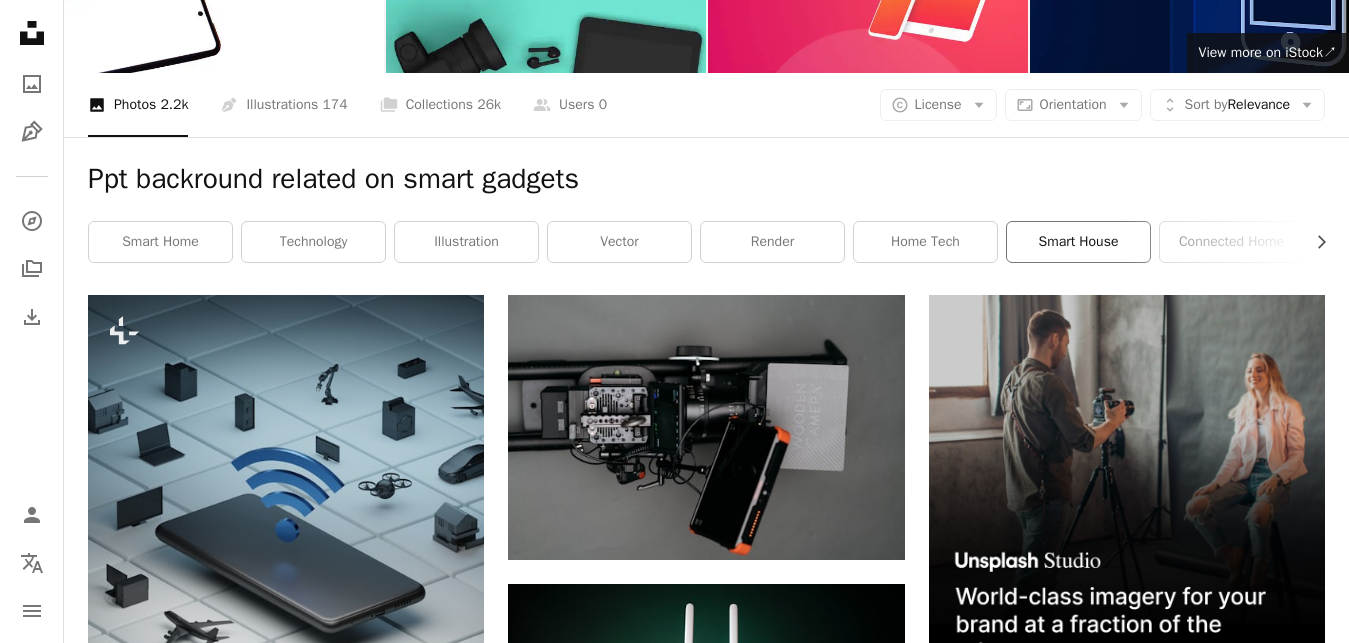 click on "smart house" at bounding box center [1078, 242] 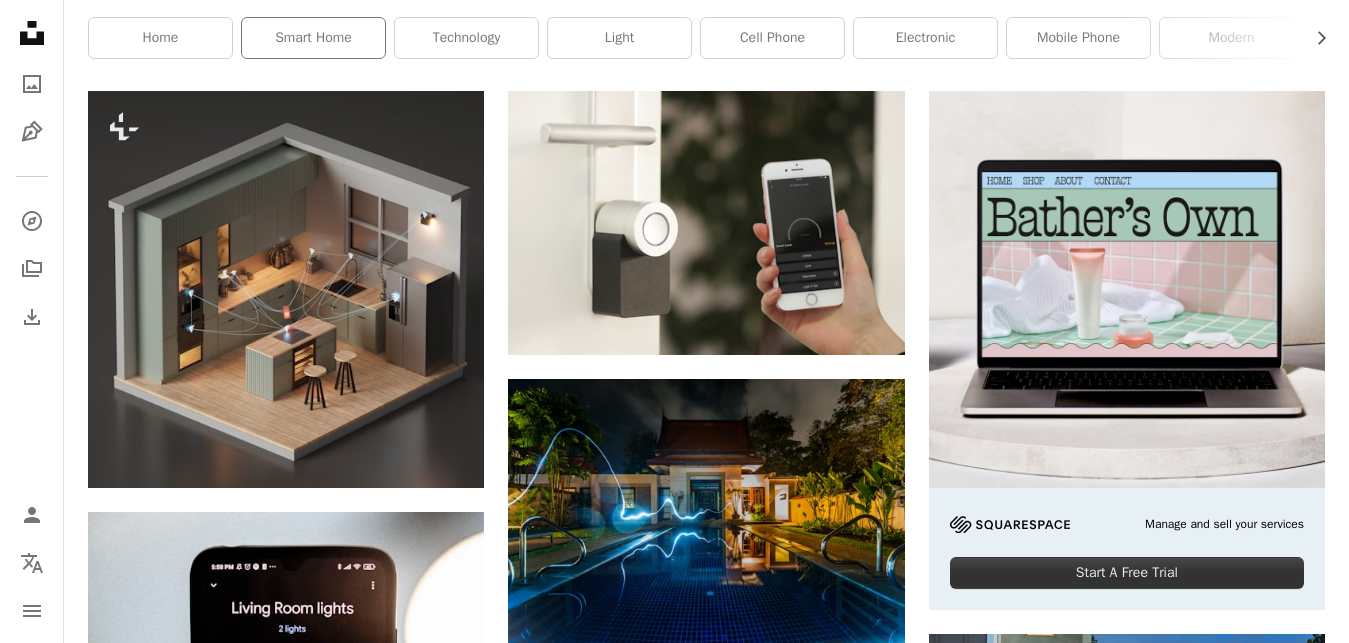 scroll, scrollTop: 0, scrollLeft: 0, axis: both 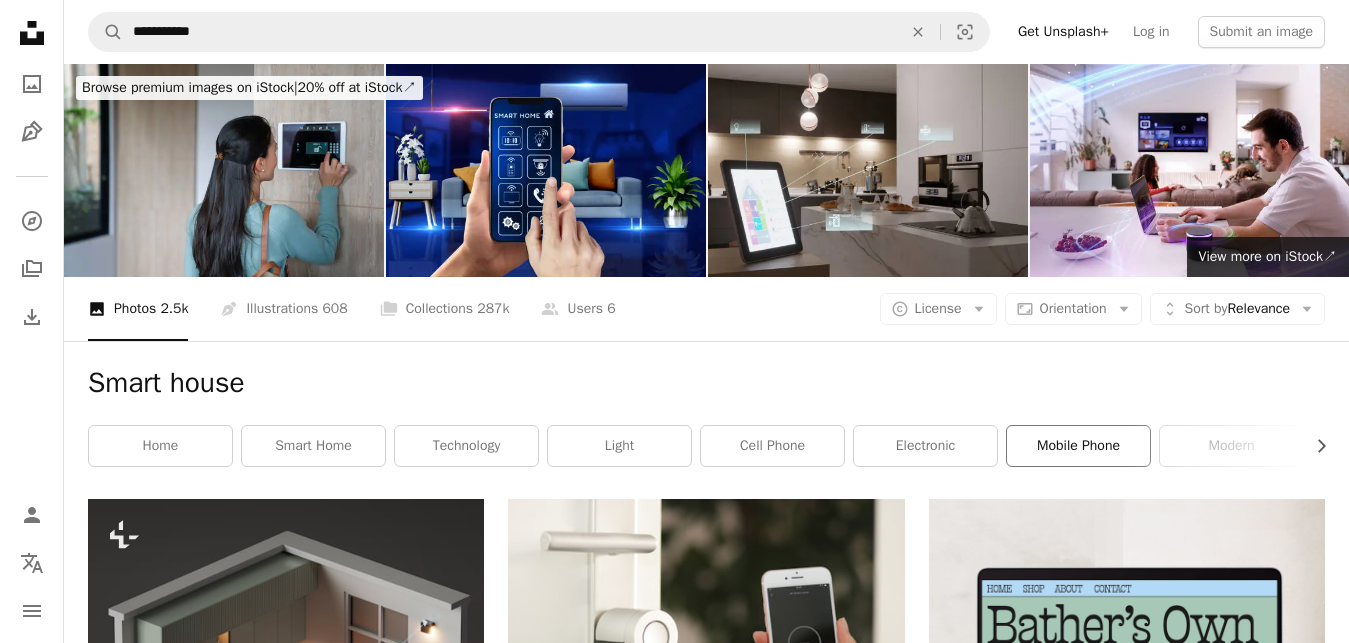 click on "mobile phone" at bounding box center [1078, 446] 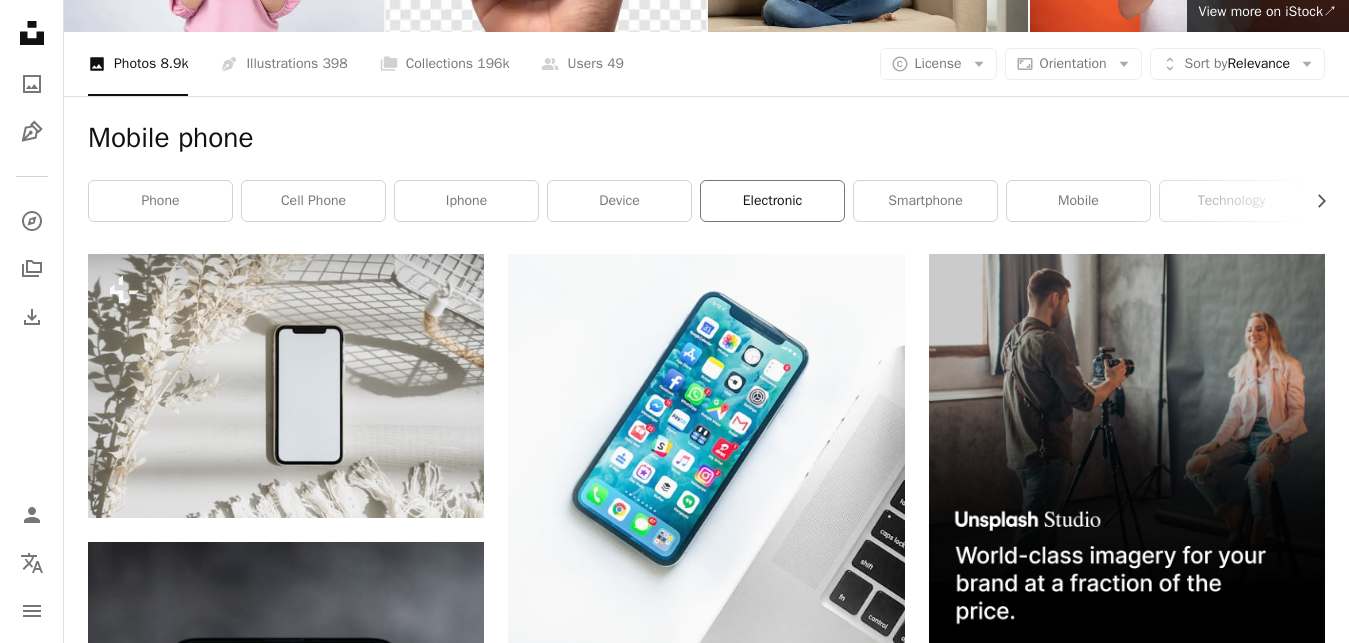 scroll, scrollTop: 0, scrollLeft: 0, axis: both 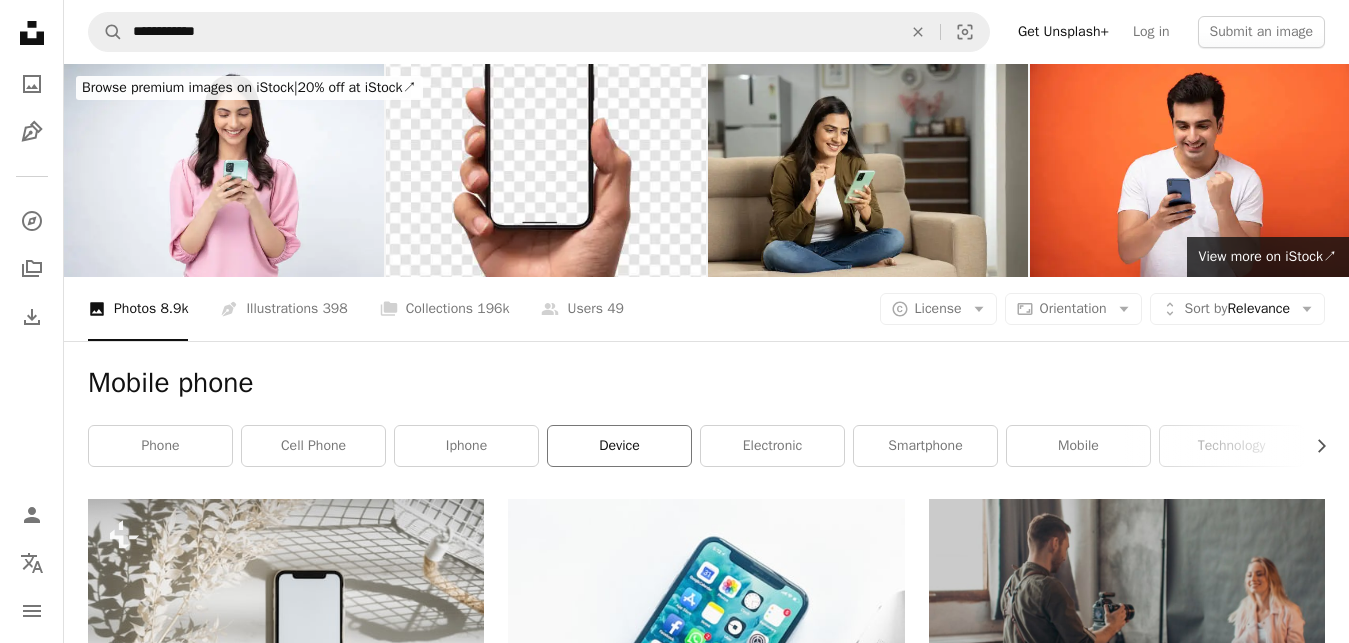 click on "device" at bounding box center (619, 446) 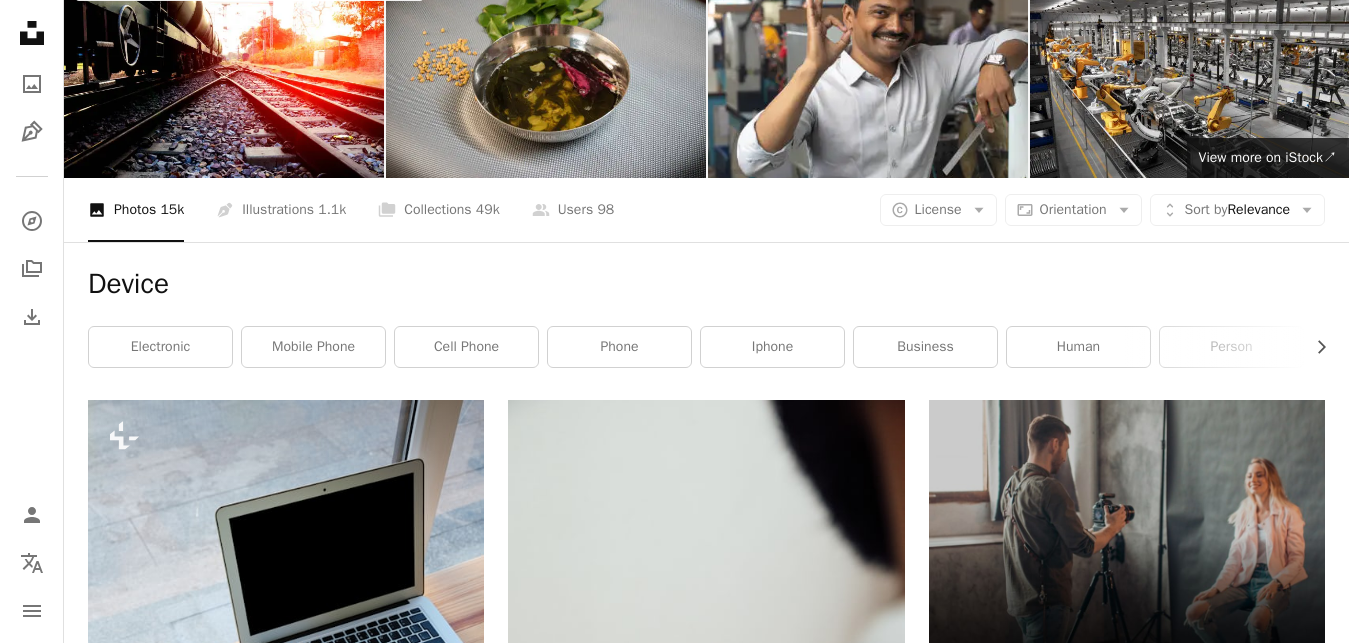 scroll, scrollTop: 0, scrollLeft: 0, axis: both 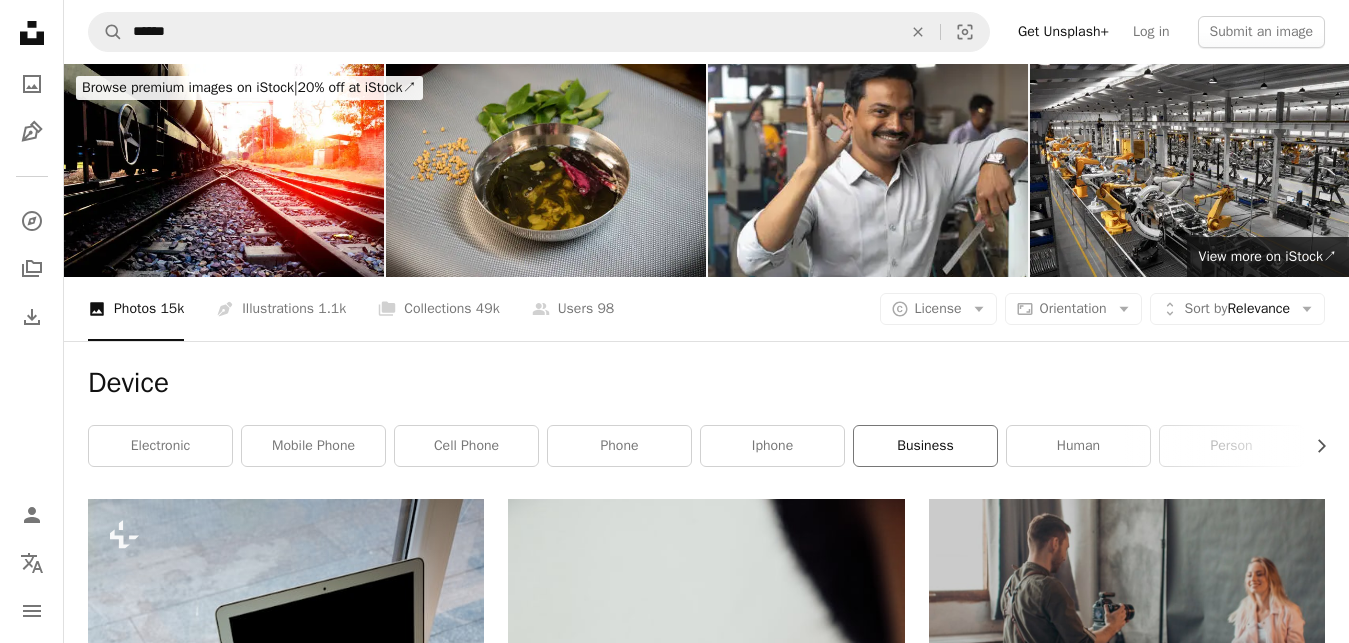 click on "business" at bounding box center (925, 446) 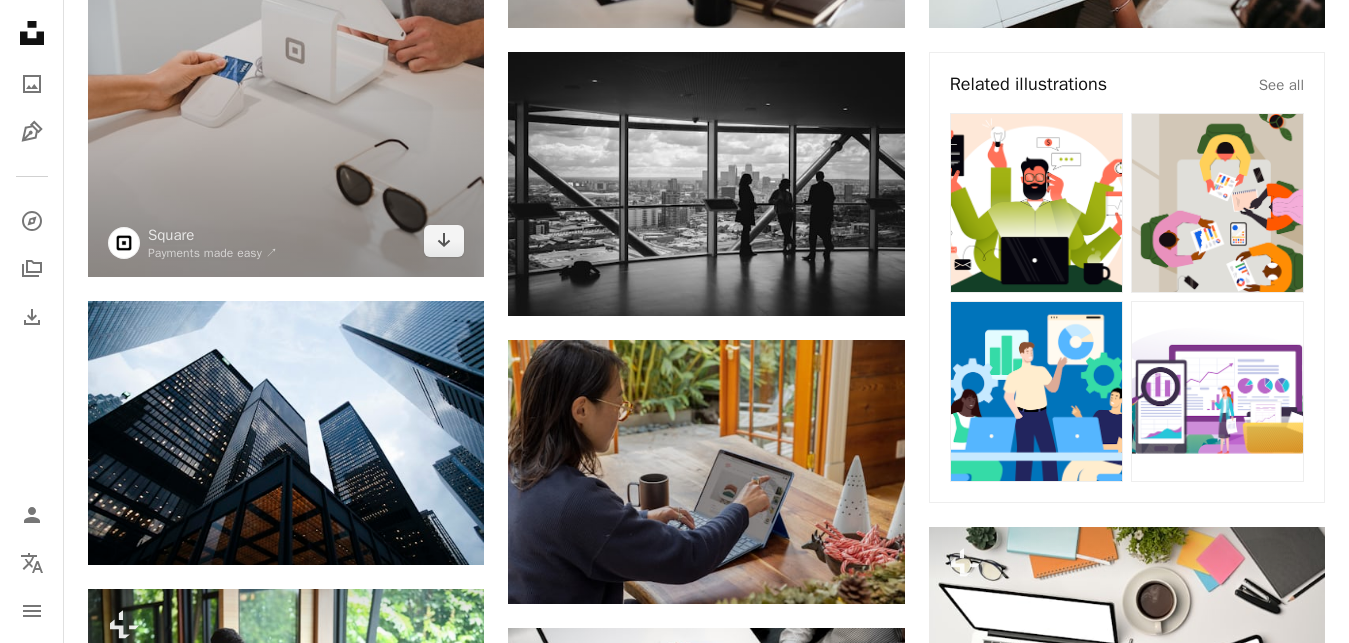 scroll, scrollTop: 0, scrollLeft: 0, axis: both 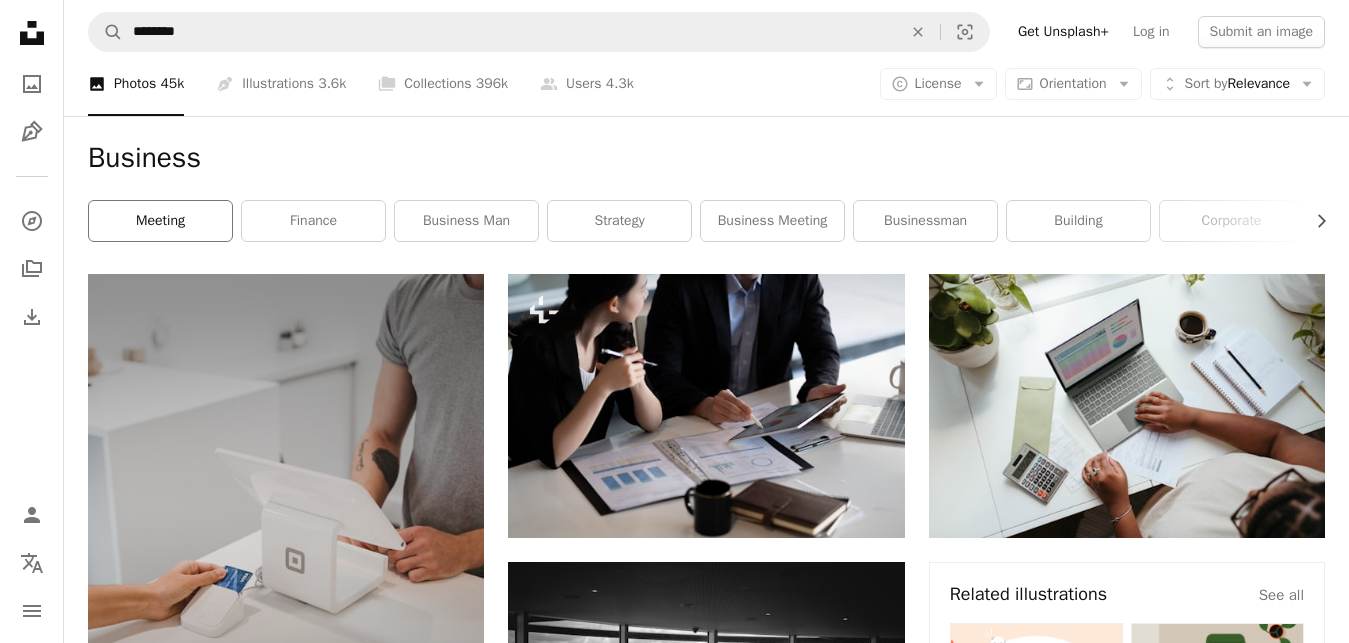 click on "meeting" at bounding box center [160, 221] 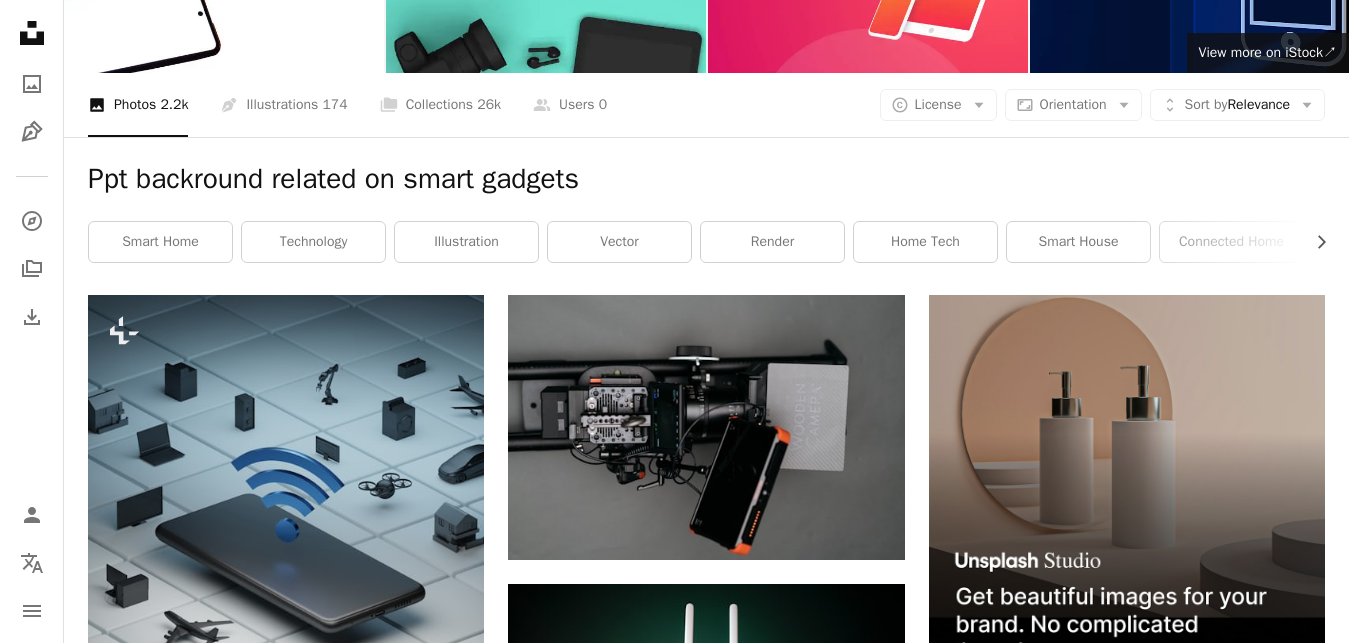 scroll, scrollTop: 0, scrollLeft: 0, axis: both 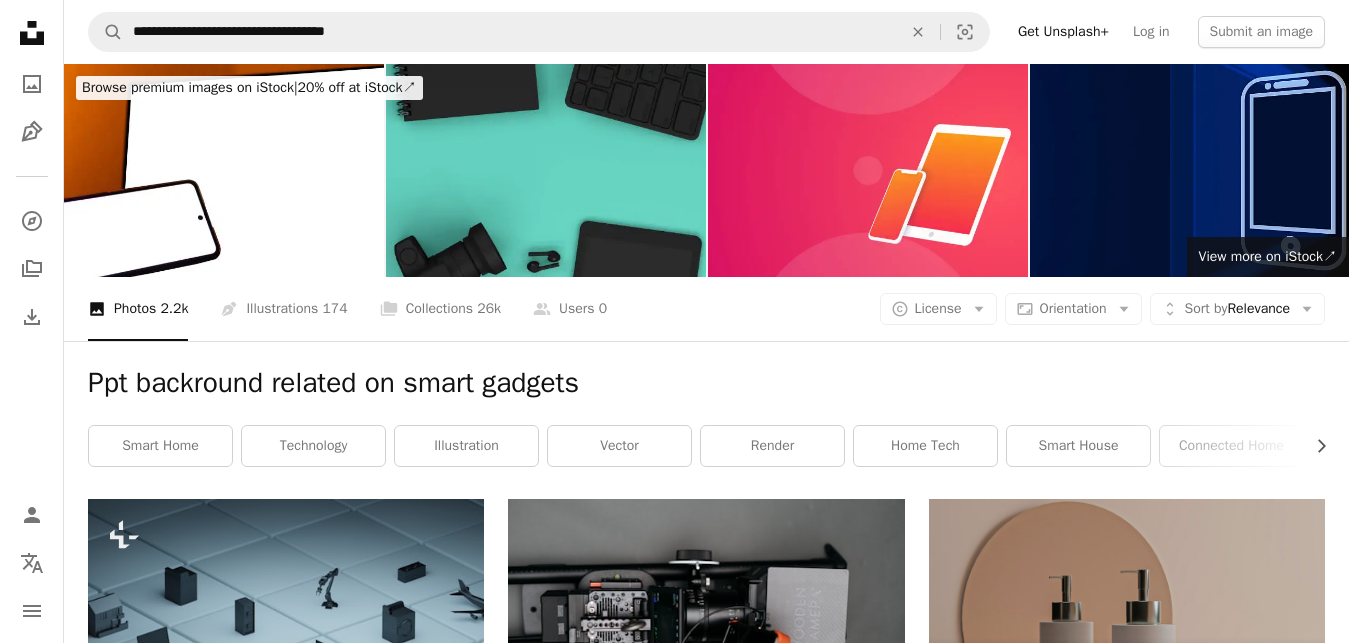 click at bounding box center [546, 170] 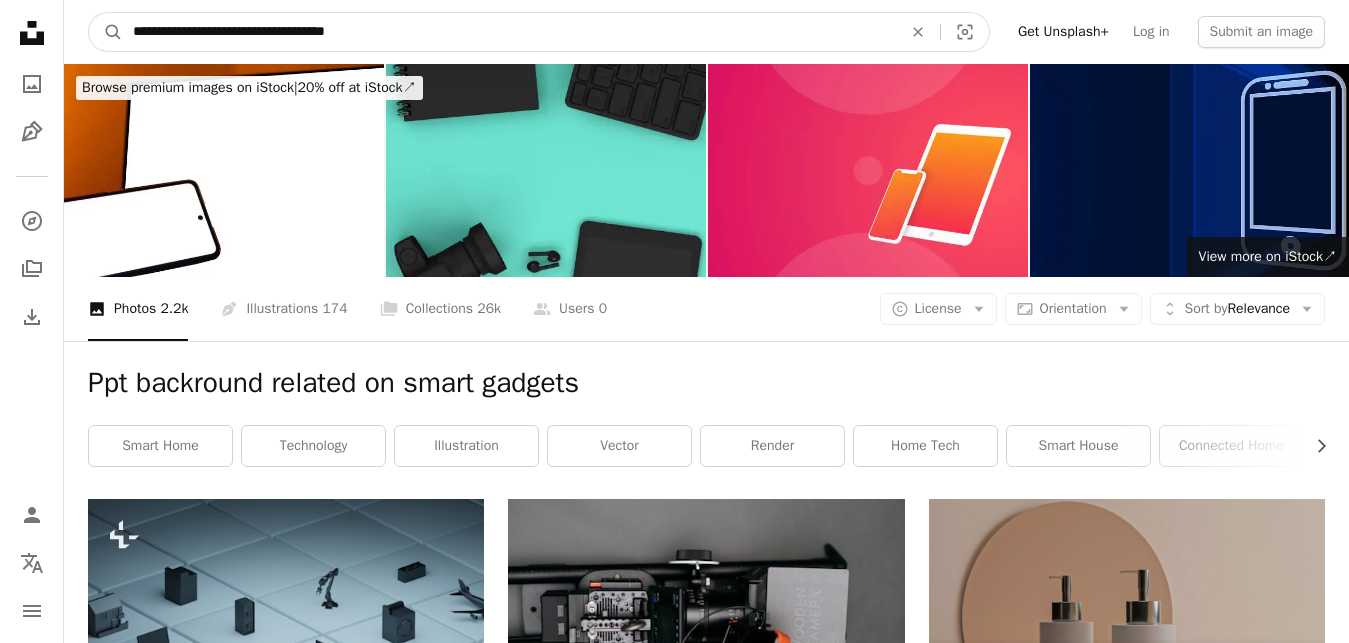 click on "**********" at bounding box center [509, 32] 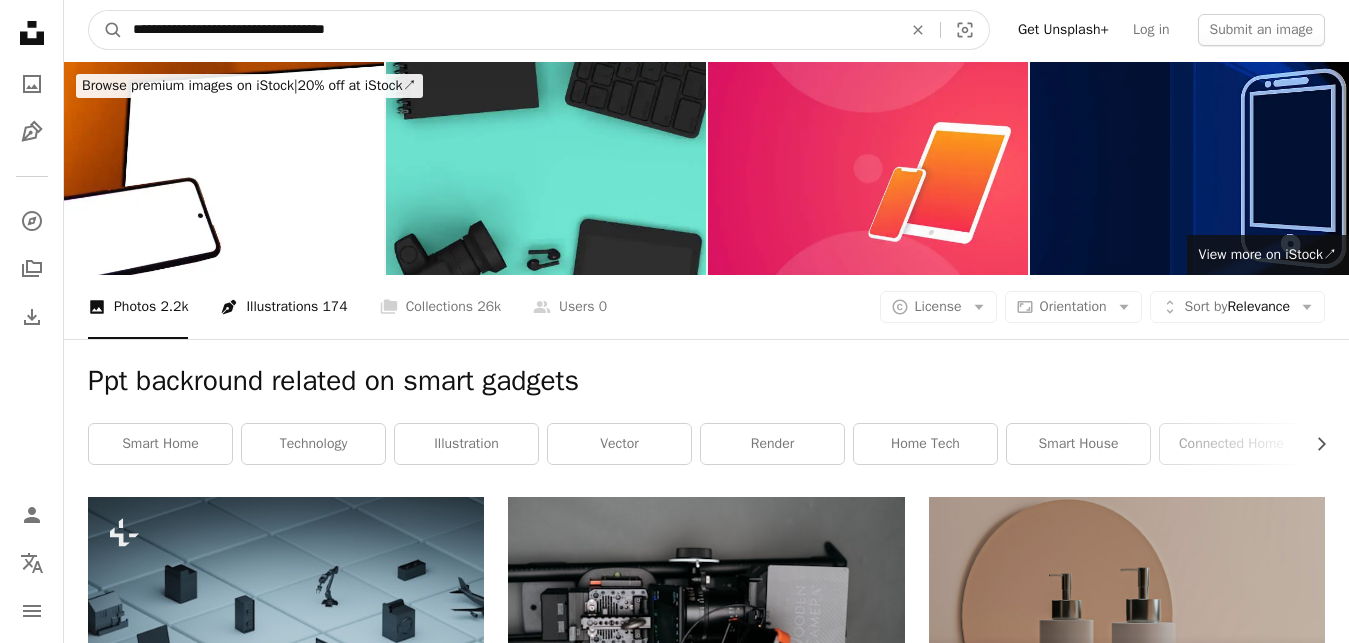 scroll, scrollTop: 0, scrollLeft: 0, axis: both 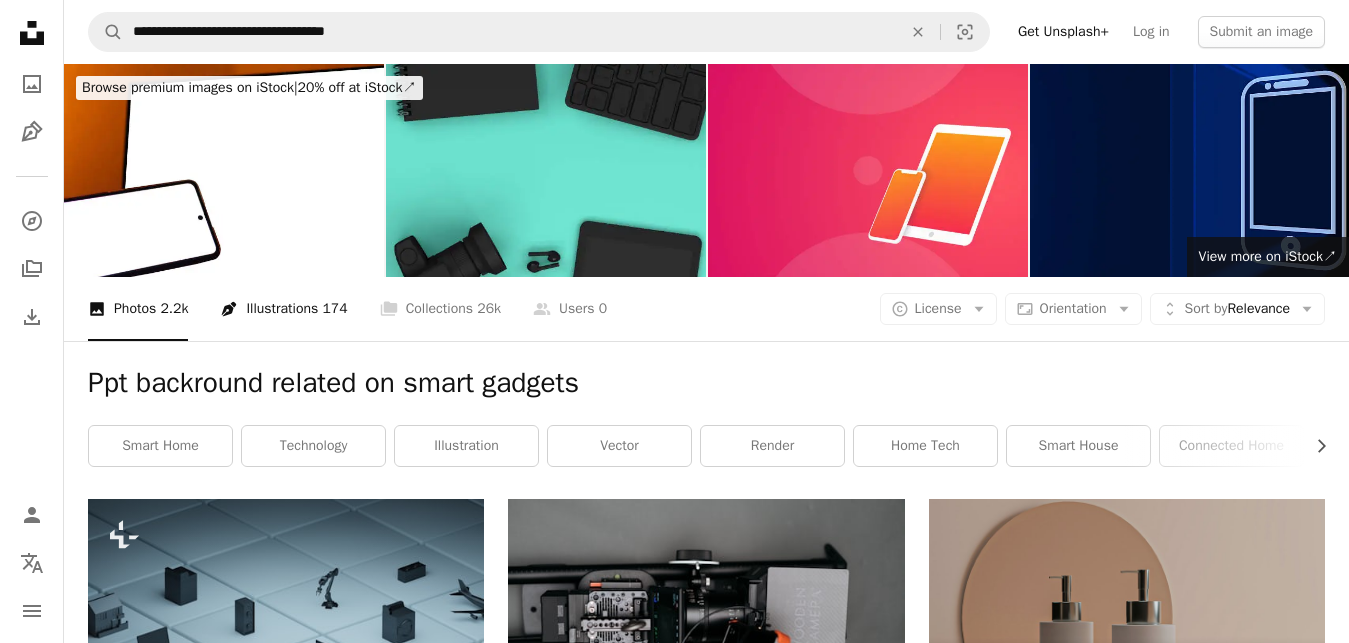 click on "Pen Tool Illustrations   [NUMBER]" at bounding box center (283, 309) 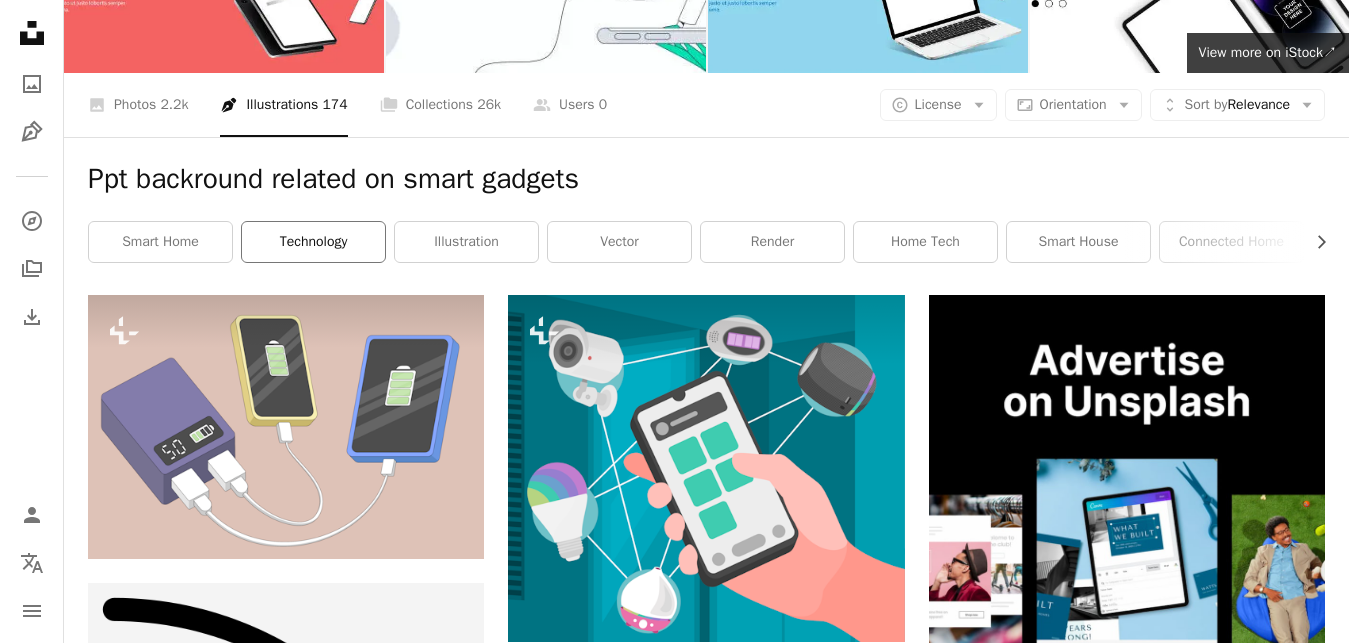 scroll, scrollTop: 0, scrollLeft: 0, axis: both 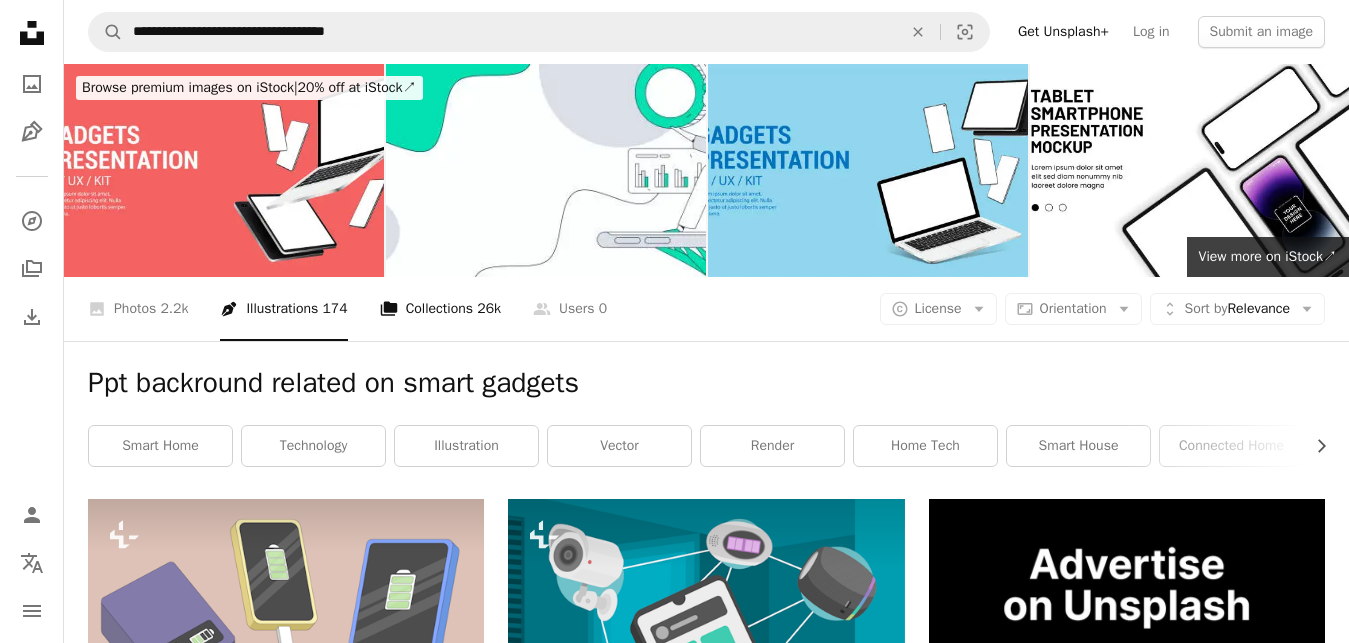 click on "A stack of folders Collections   26k" at bounding box center [440, 309] 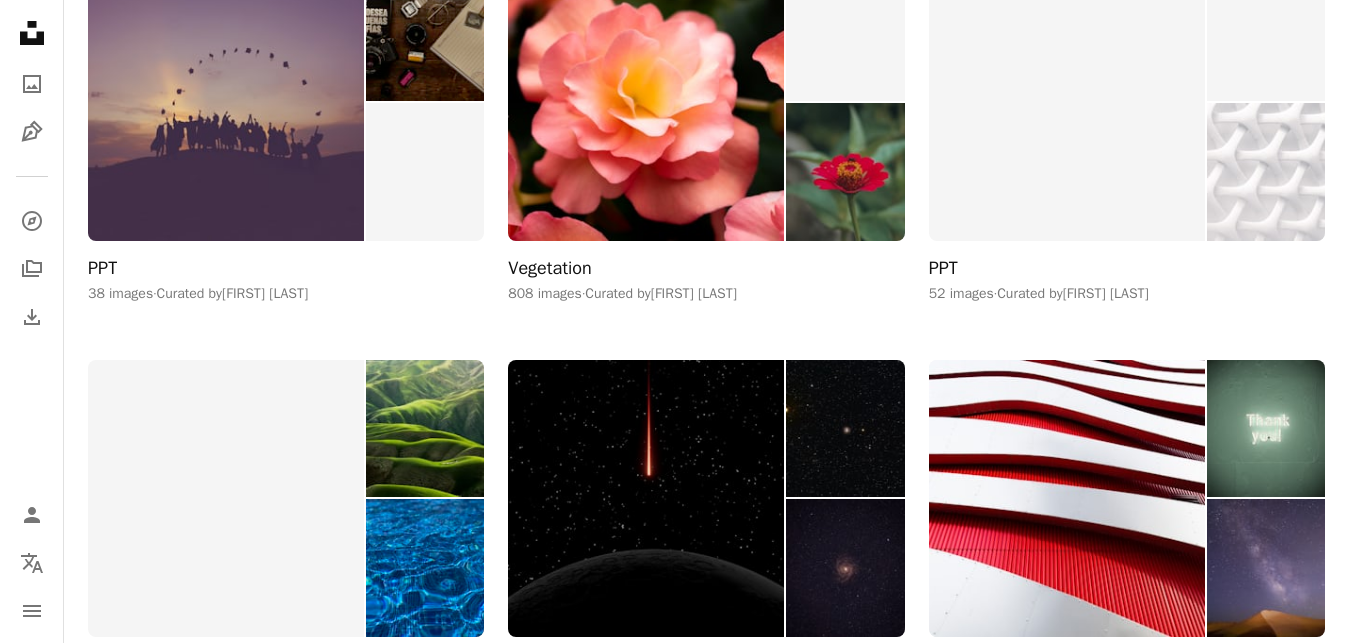 scroll, scrollTop: 3468, scrollLeft: 0, axis: vertical 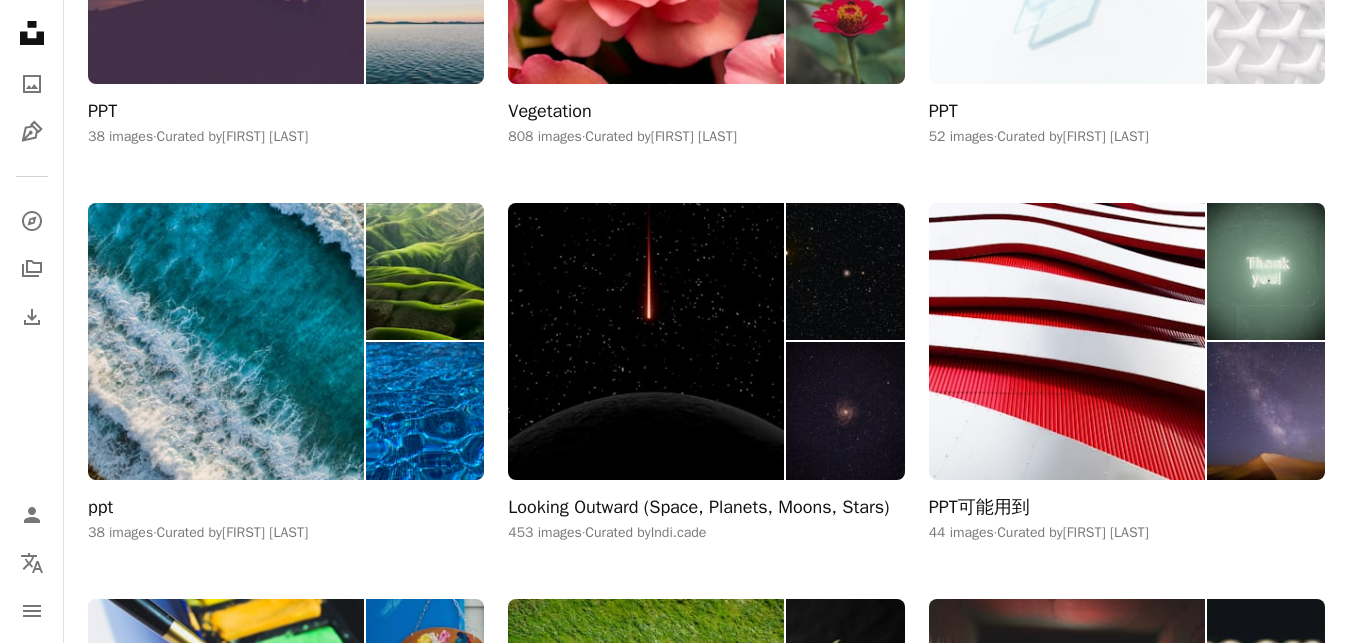 click on "[NUMBER] images  ·  Curated by  [FIRST] [LAST]" at bounding box center (706, 137) 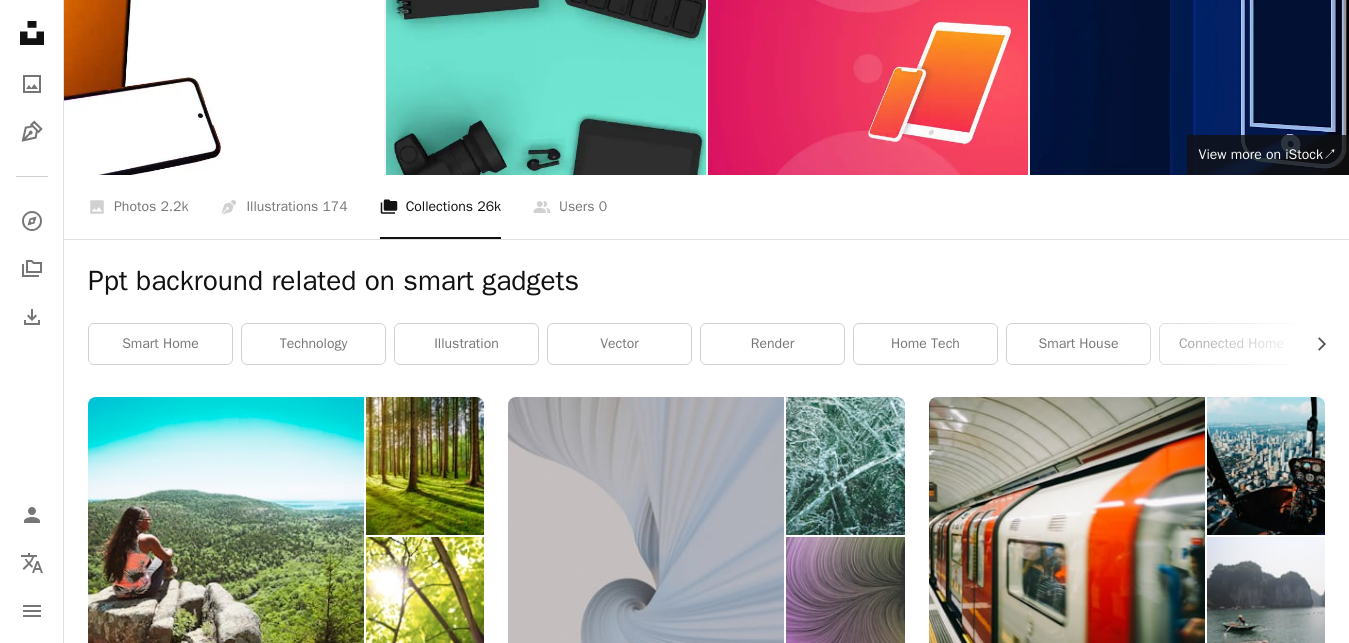 scroll, scrollTop: 0, scrollLeft: 0, axis: both 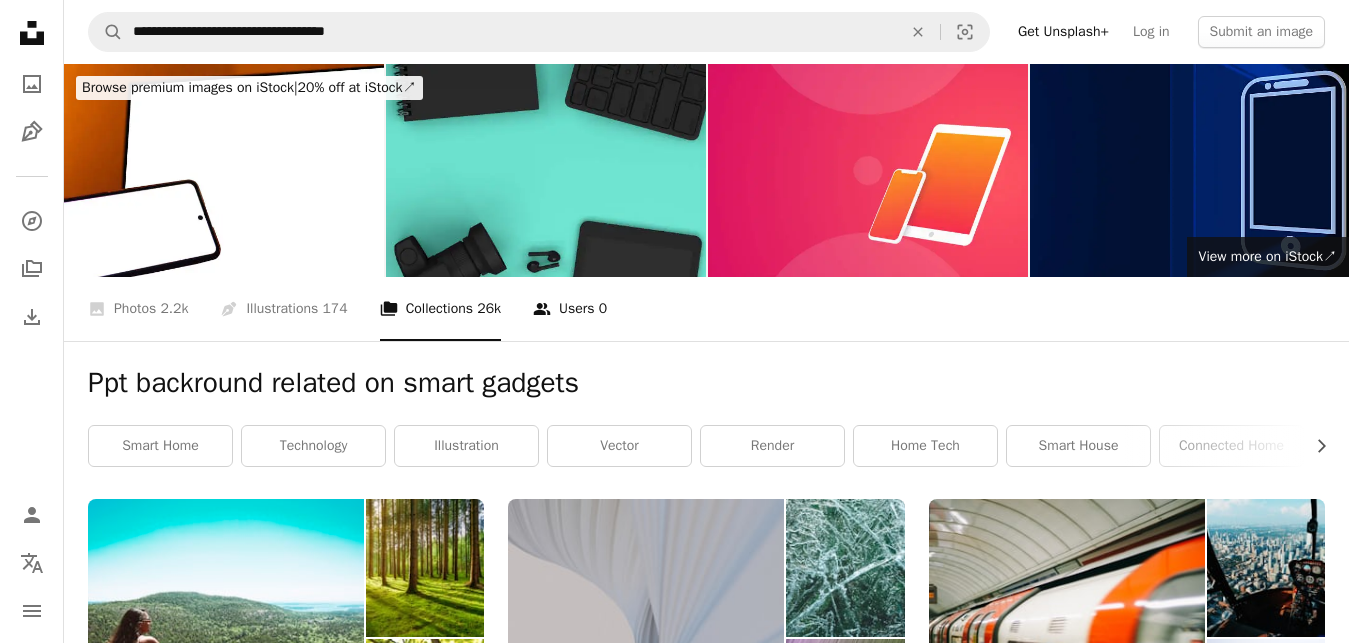 click on "0" at bounding box center [603, 309] 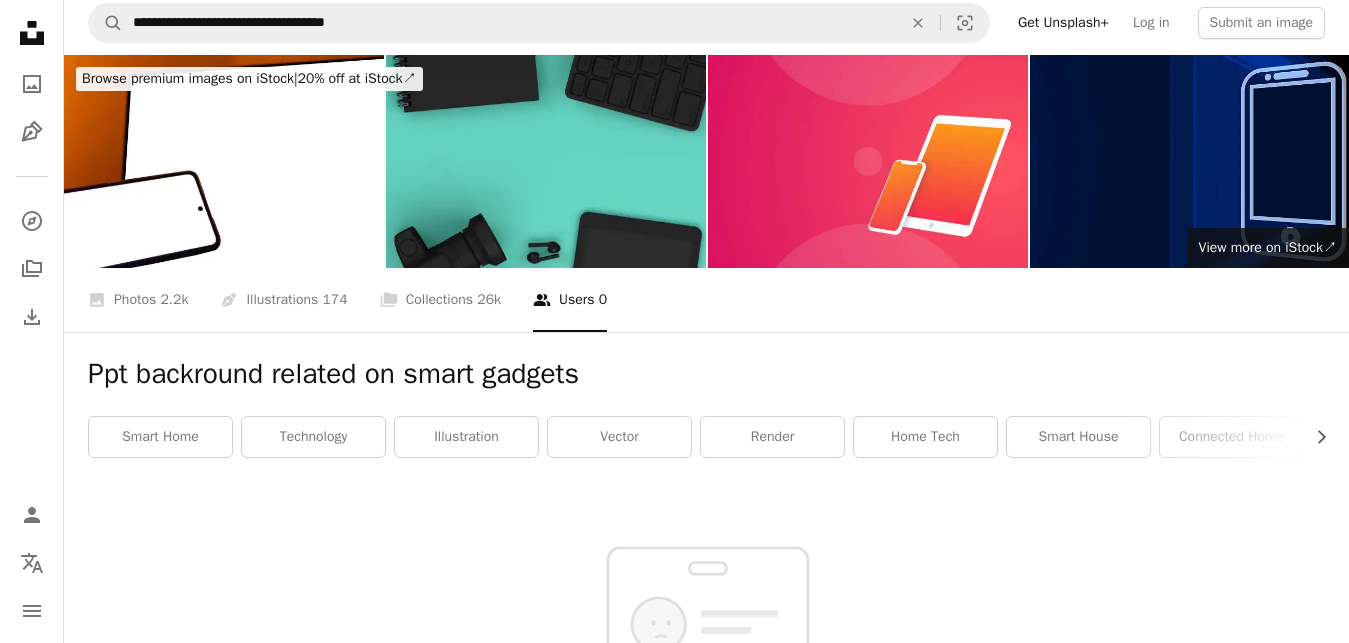 scroll, scrollTop: 0, scrollLeft: 0, axis: both 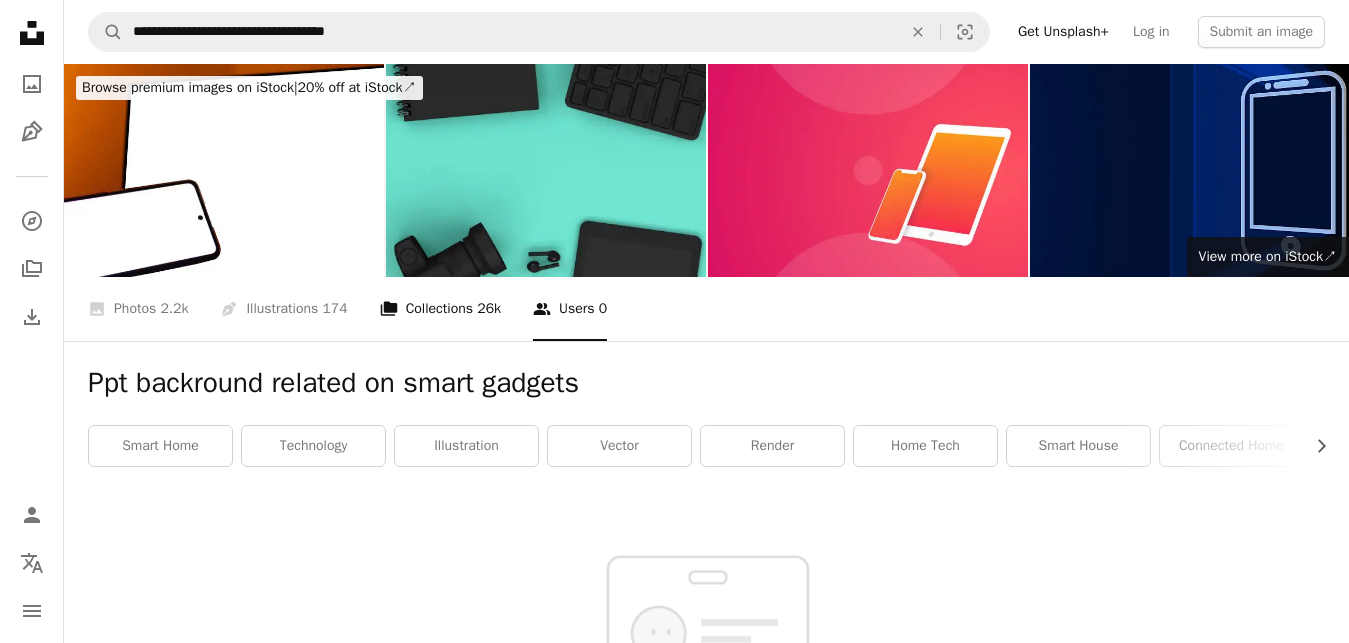 click on "A stack of folders Collections   26k" at bounding box center [440, 309] 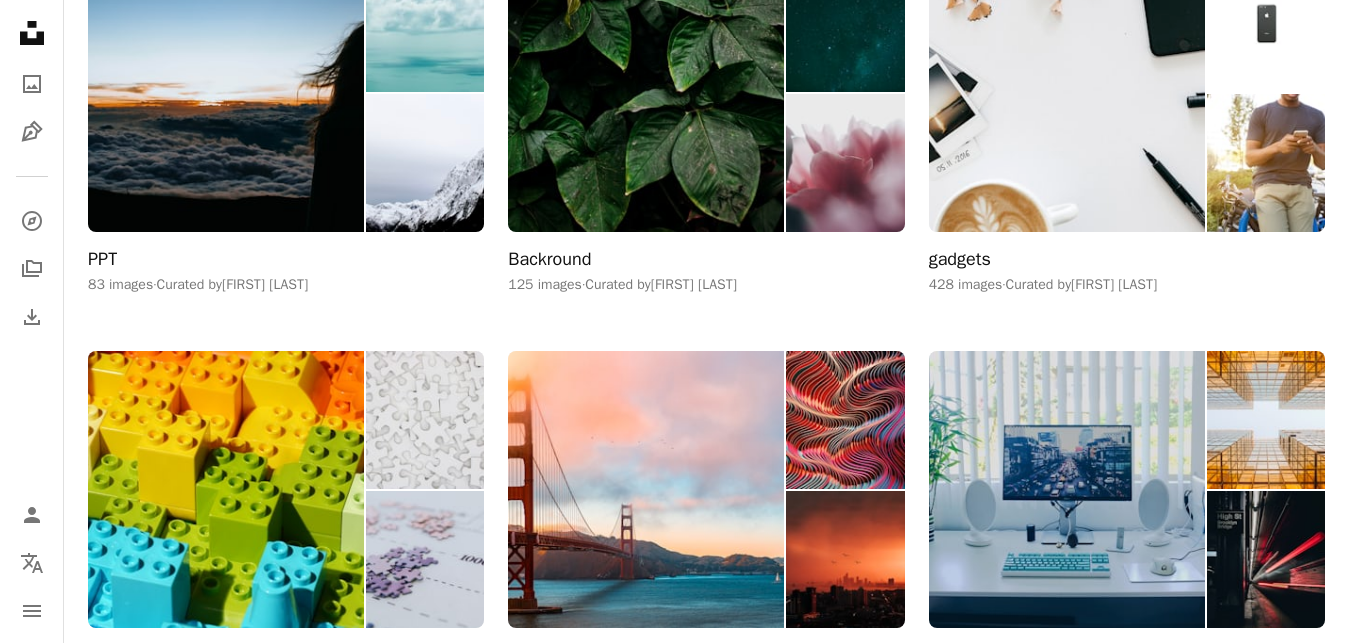 scroll, scrollTop: 2040, scrollLeft: 0, axis: vertical 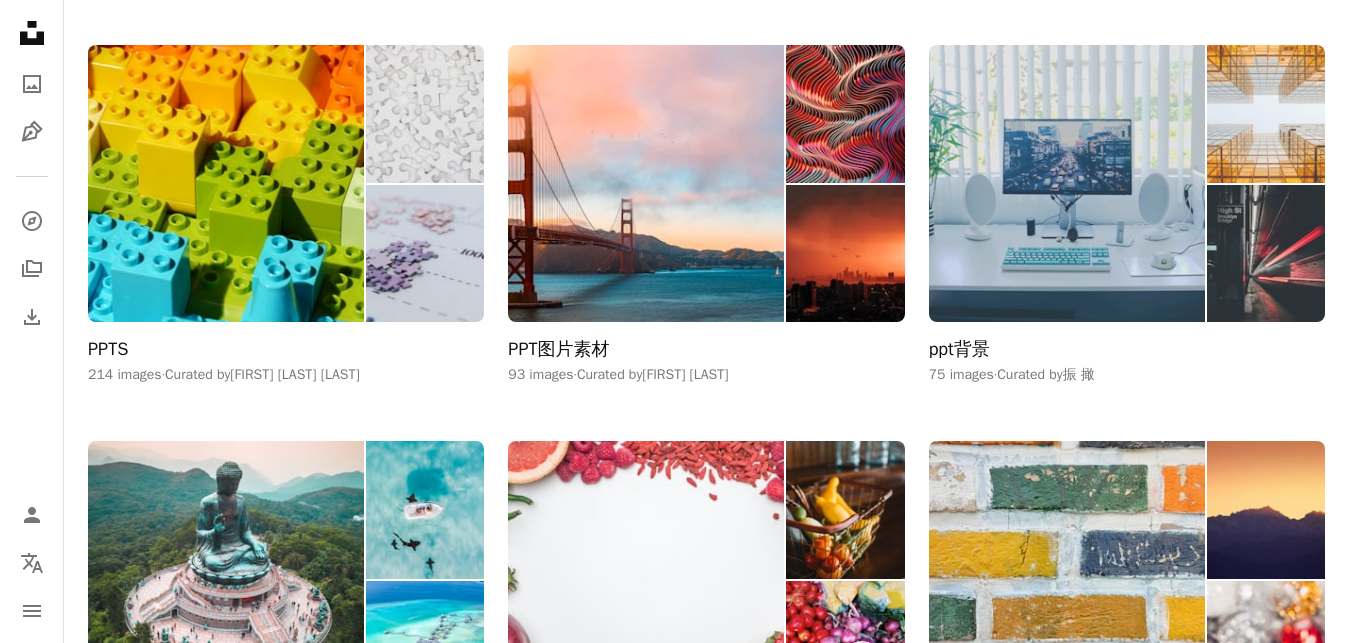 click at bounding box center (1067, 183) 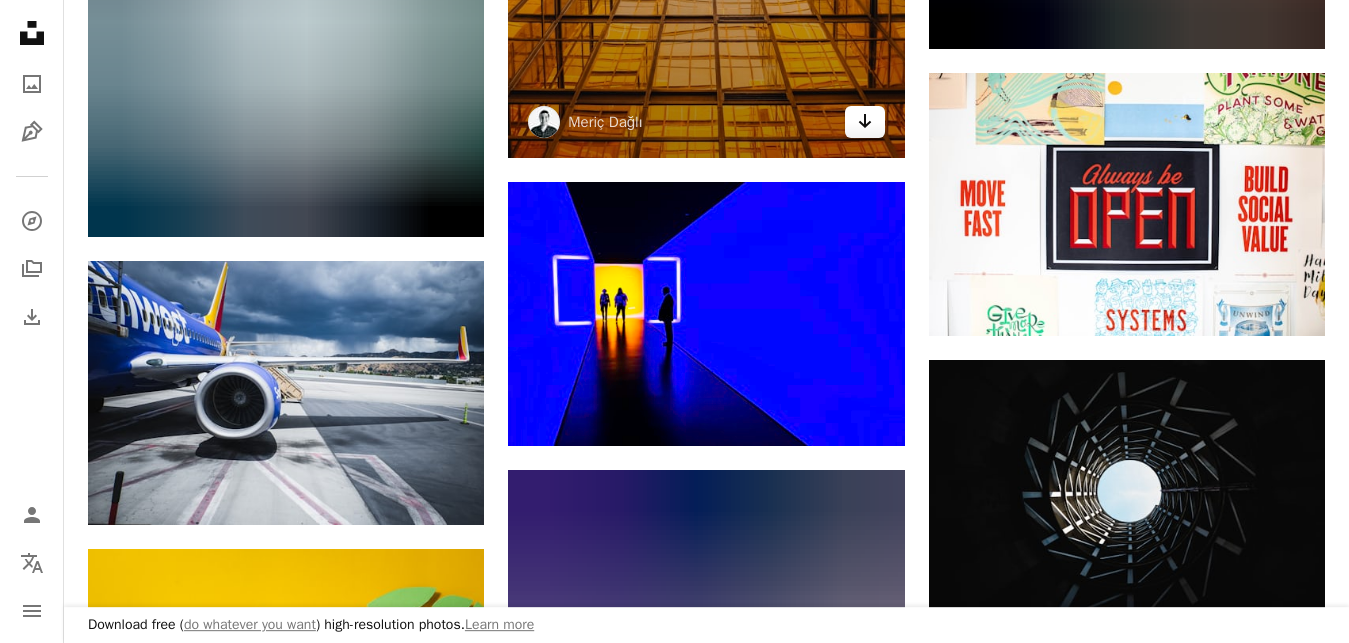 scroll, scrollTop: 1020, scrollLeft: 0, axis: vertical 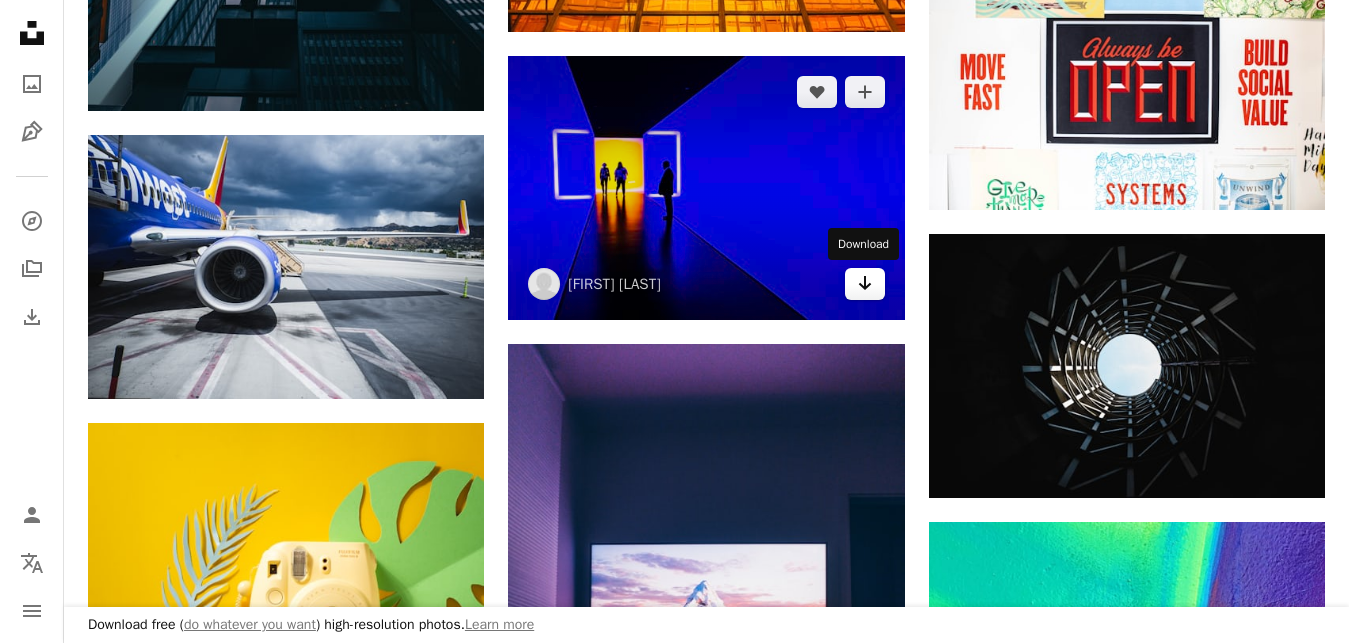 click on "Arrow pointing down" 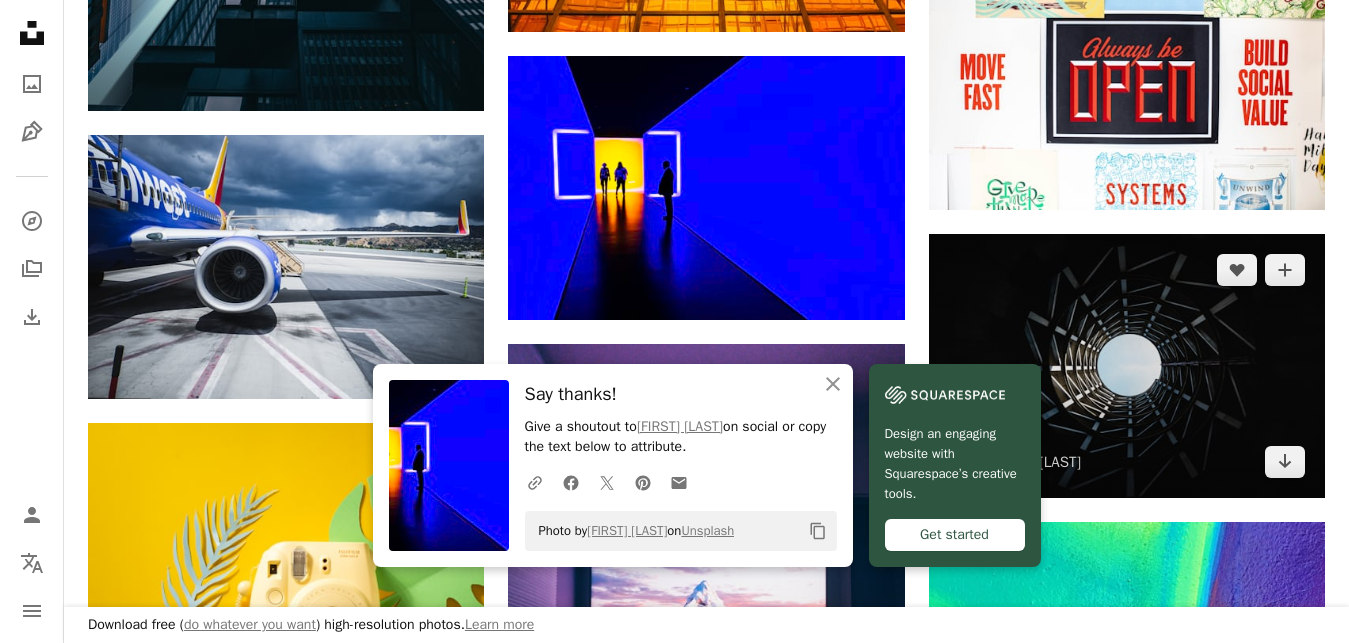 click at bounding box center (1127, 366) 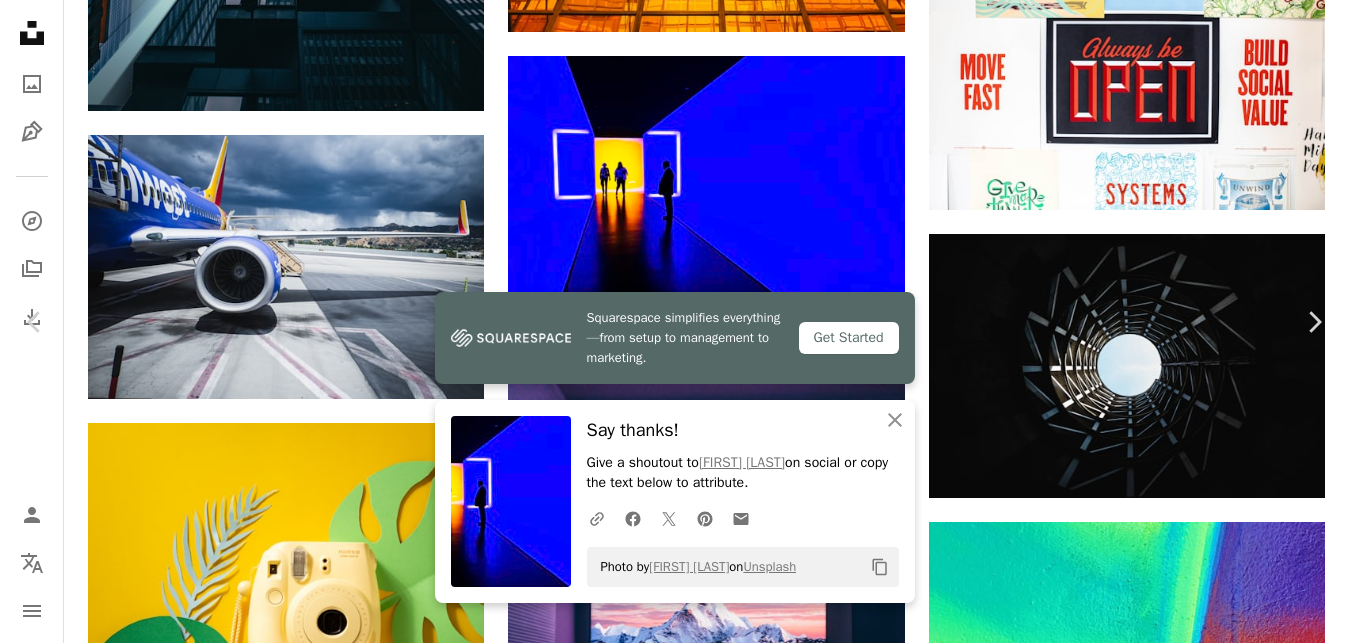 scroll, scrollTop: 0, scrollLeft: 0, axis: both 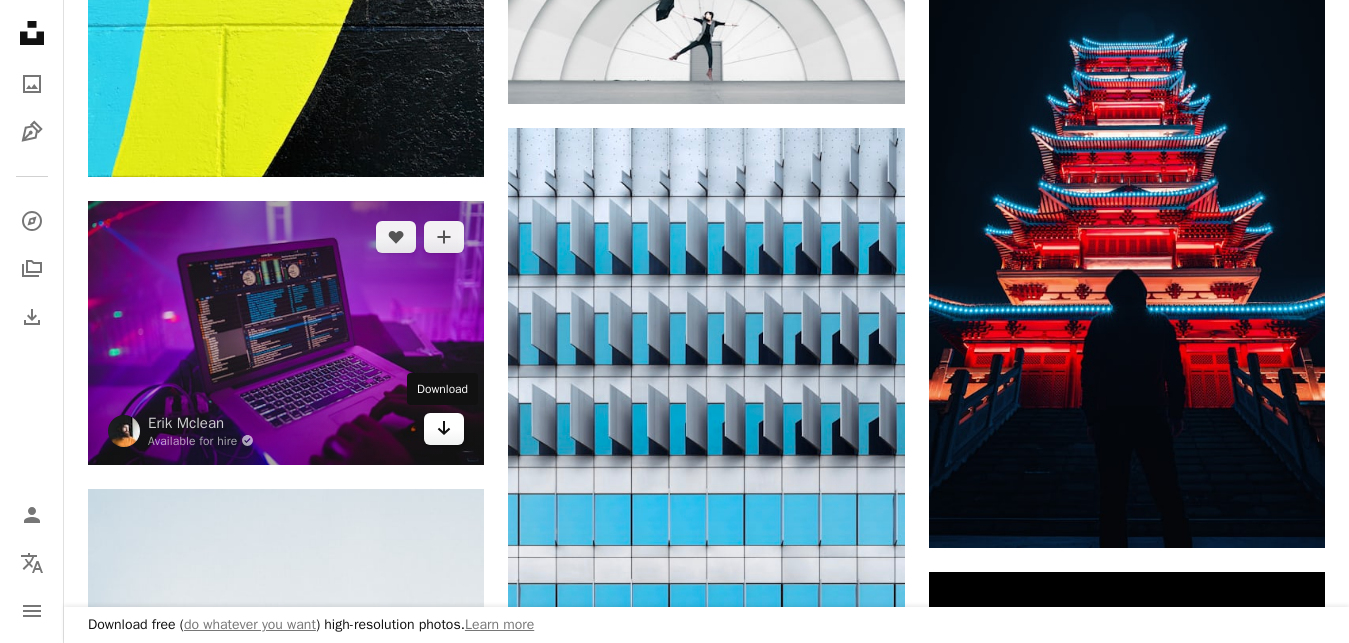 click on "Arrow pointing down" at bounding box center [444, 429] 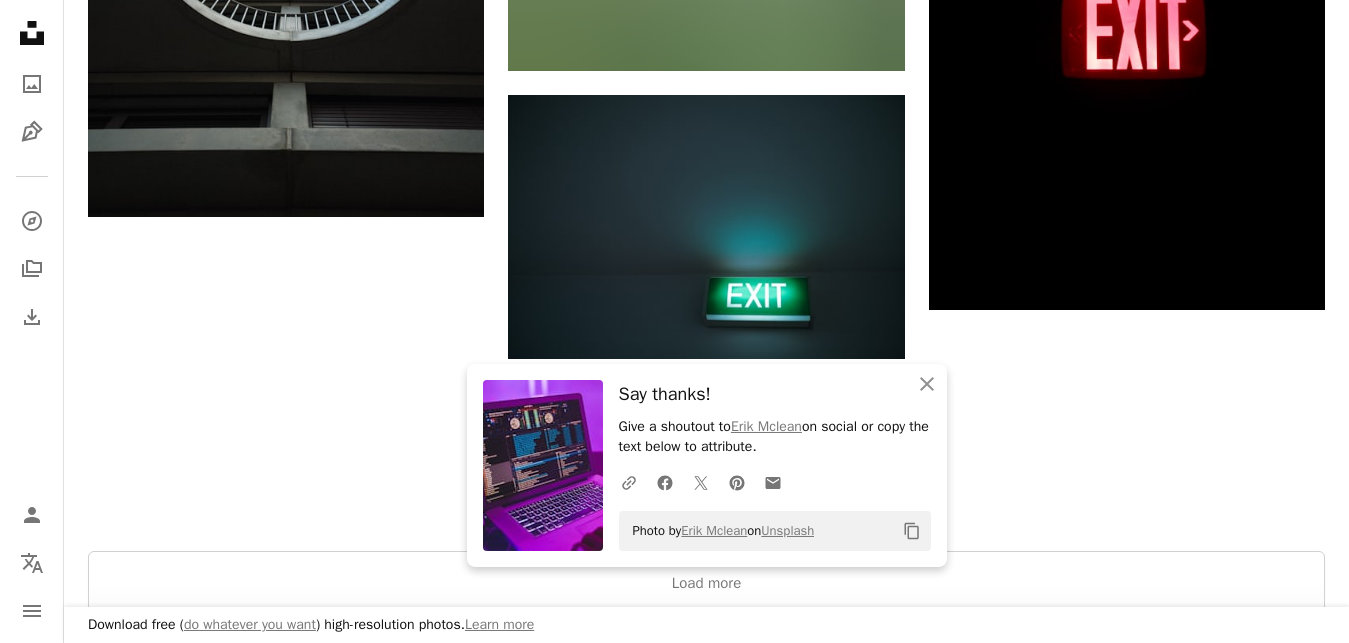 scroll, scrollTop: 2958, scrollLeft: 0, axis: vertical 